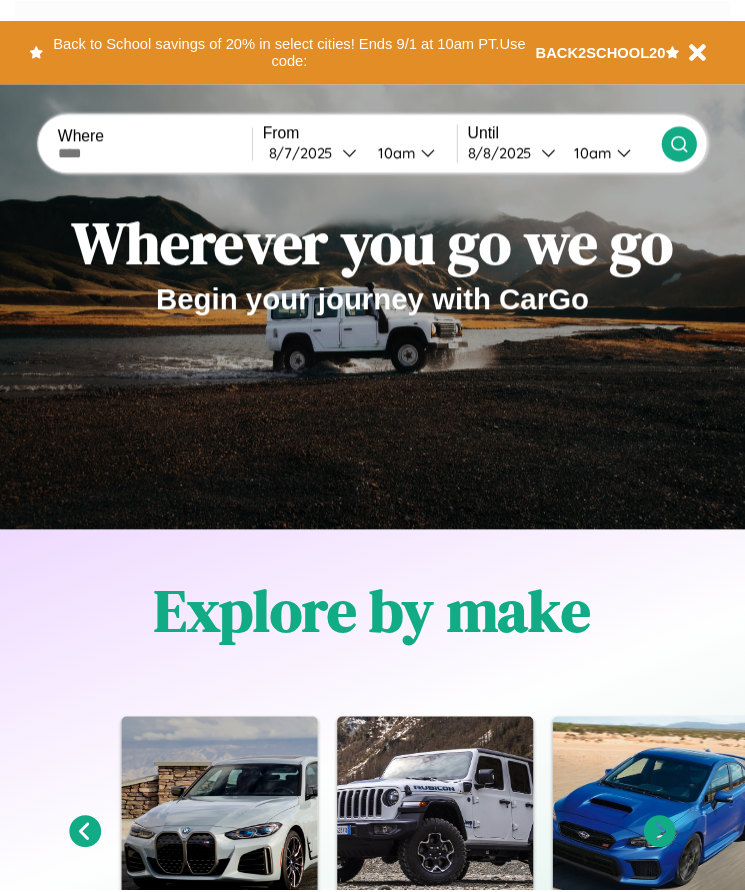 scroll, scrollTop: 0, scrollLeft: 0, axis: both 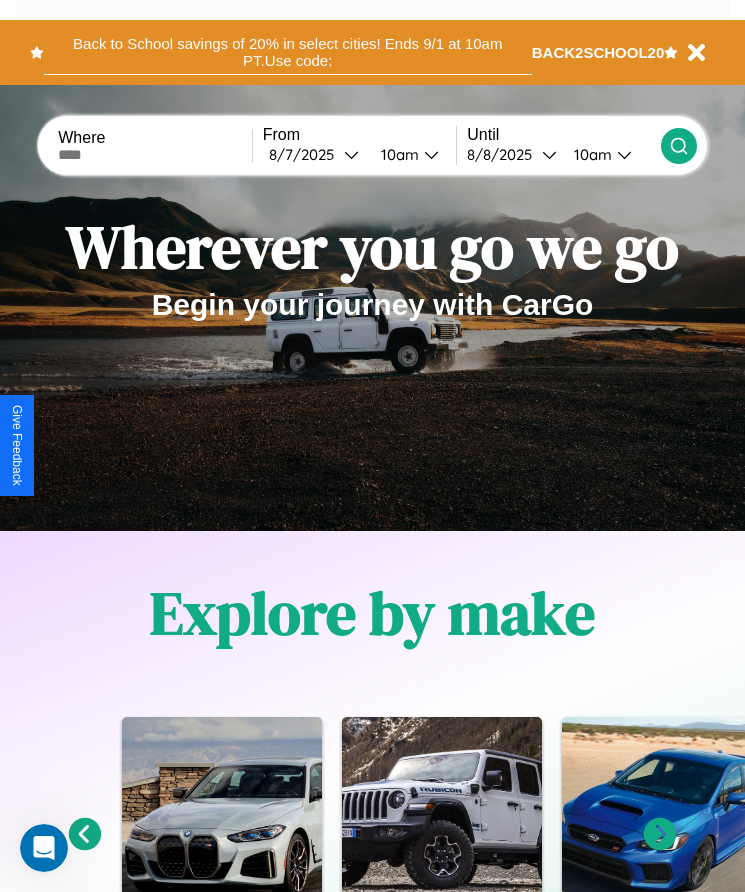 click on "Back to School savings of 20% in select cities! Ends 9/1 at 10am PT.  Use code:" at bounding box center (288, 52) 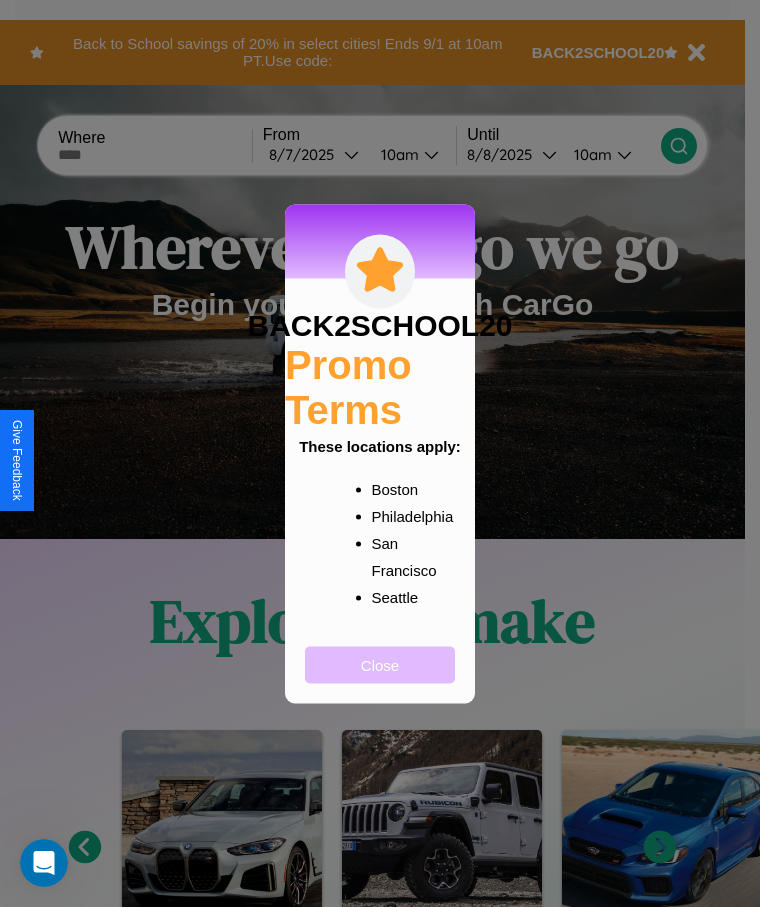 click on "Close" at bounding box center [380, 664] 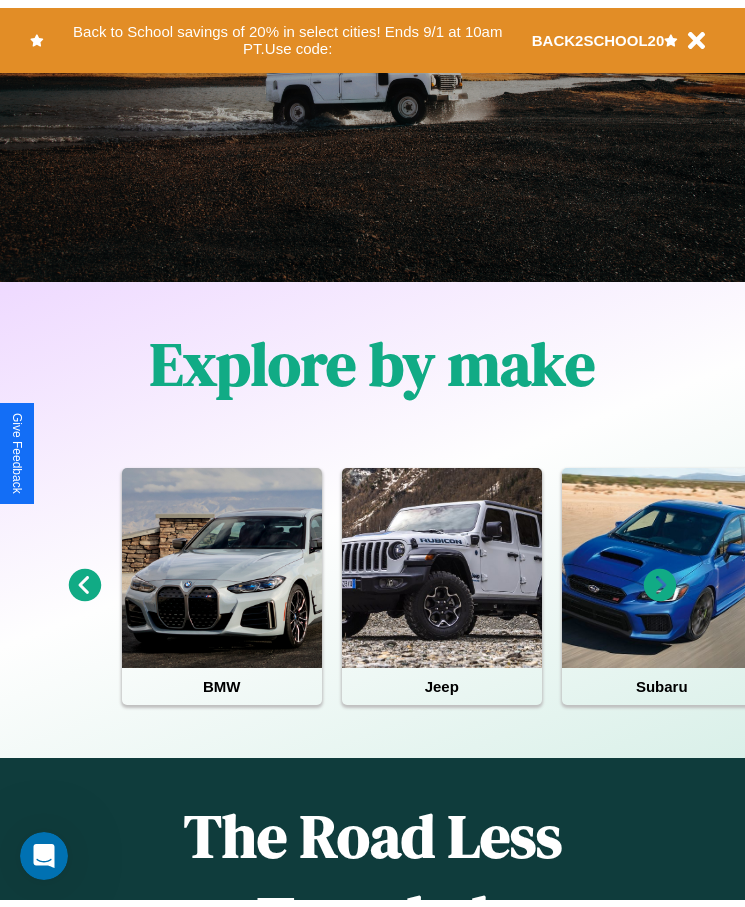 scroll, scrollTop: 0, scrollLeft: 0, axis: both 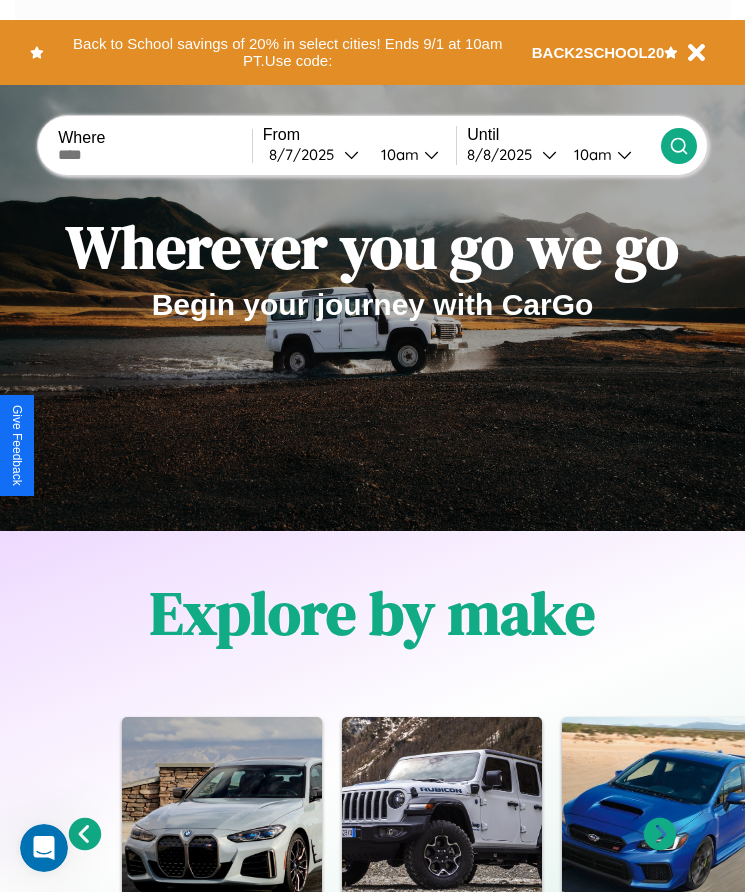 click at bounding box center (155, 155) 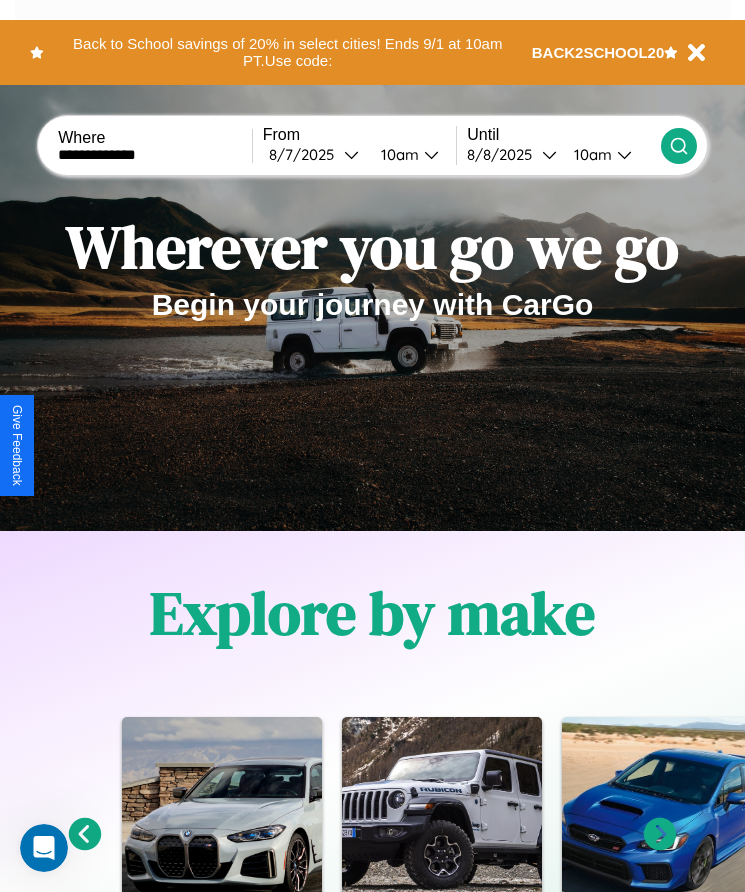 type on "**********" 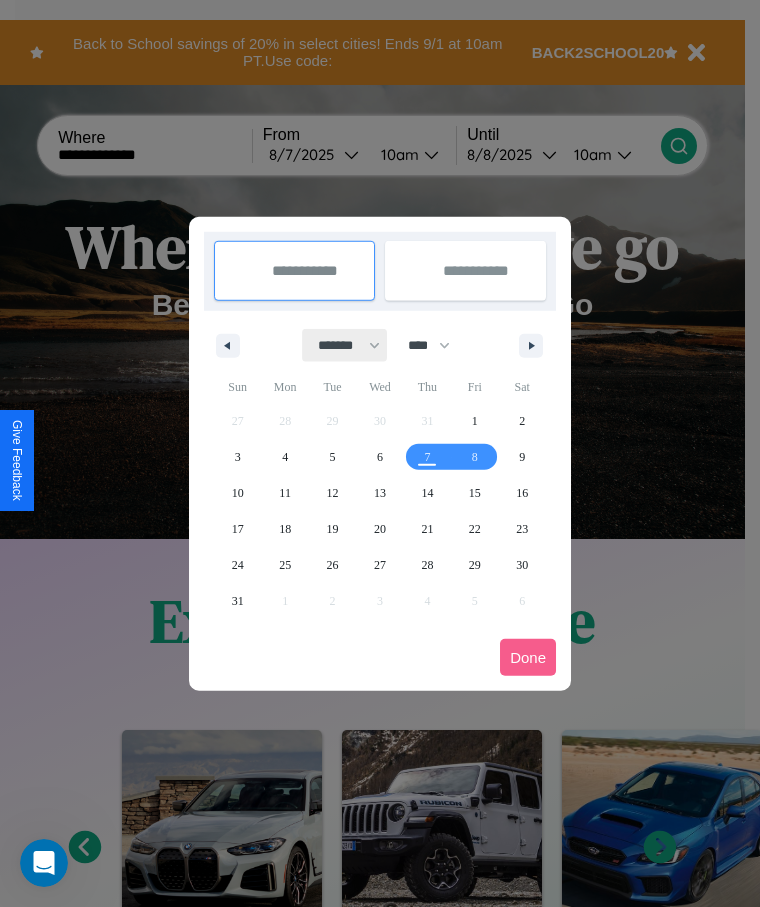 click on "******* ******** ***** ***** *** **** **** ****** ********* ******* ******** ********" at bounding box center (345, 345) 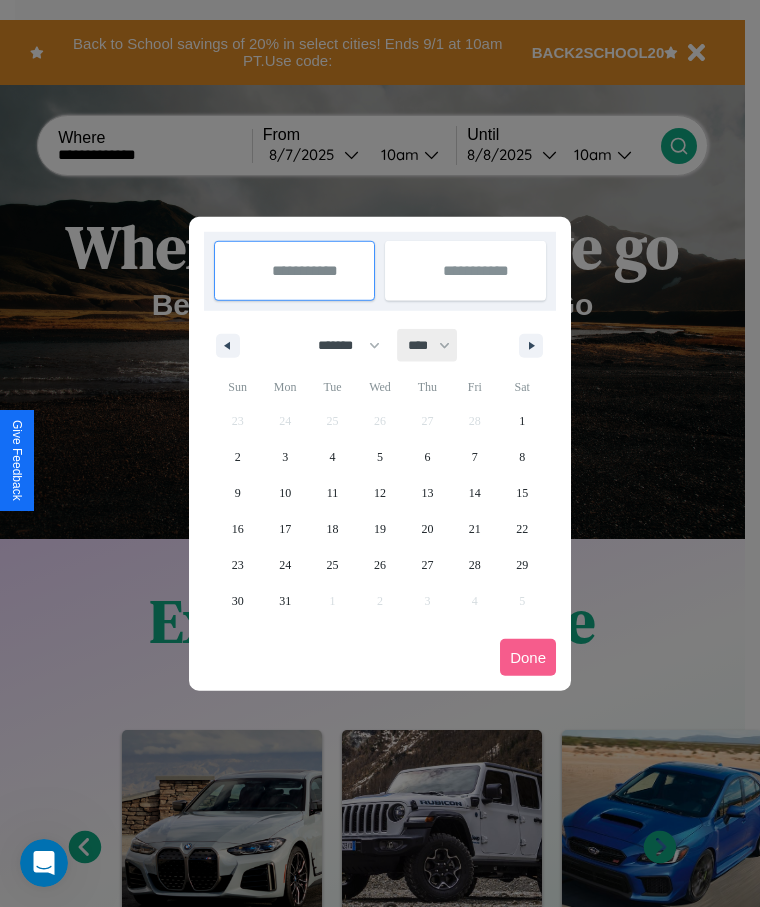 click on "**** **** **** **** **** **** **** **** **** **** **** **** **** **** **** **** **** **** **** **** **** **** **** **** **** **** **** **** **** **** **** **** **** **** **** **** **** **** **** **** **** **** **** **** **** **** **** **** **** **** **** **** **** **** **** **** **** **** **** **** **** **** **** **** **** **** **** **** **** **** **** **** **** **** **** **** **** **** **** **** **** **** **** **** **** **** **** **** **** **** **** **** **** **** **** **** **** **** **** **** **** **** **** **** **** **** **** **** **** **** **** **** **** **** **** **** **** **** **** **** ****" at bounding box center [428, 345] 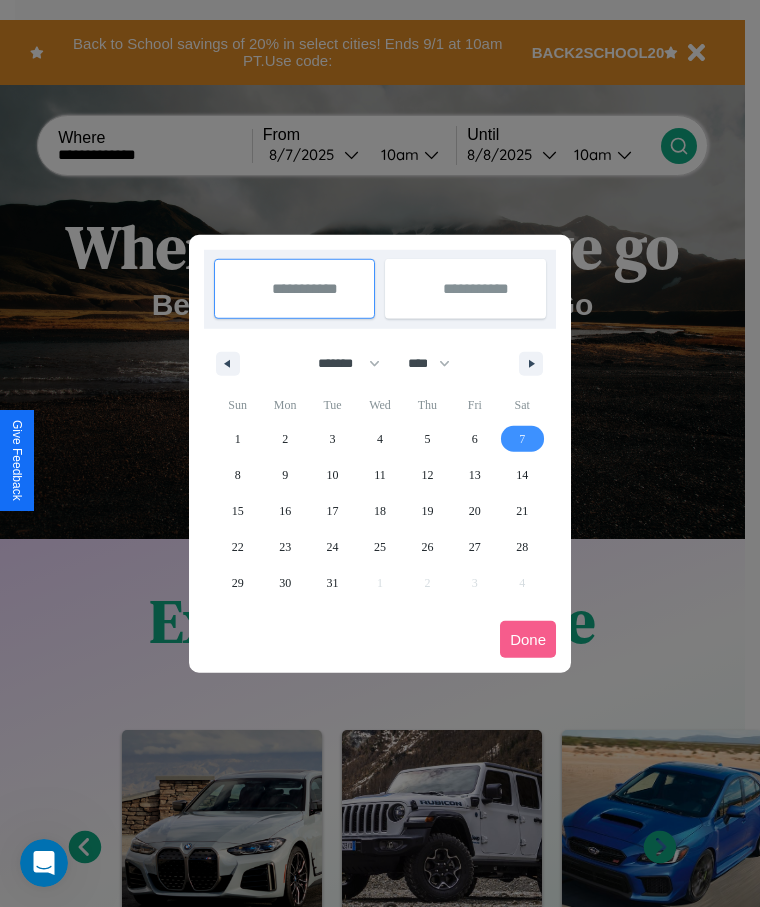 click on "7" at bounding box center (522, 439) 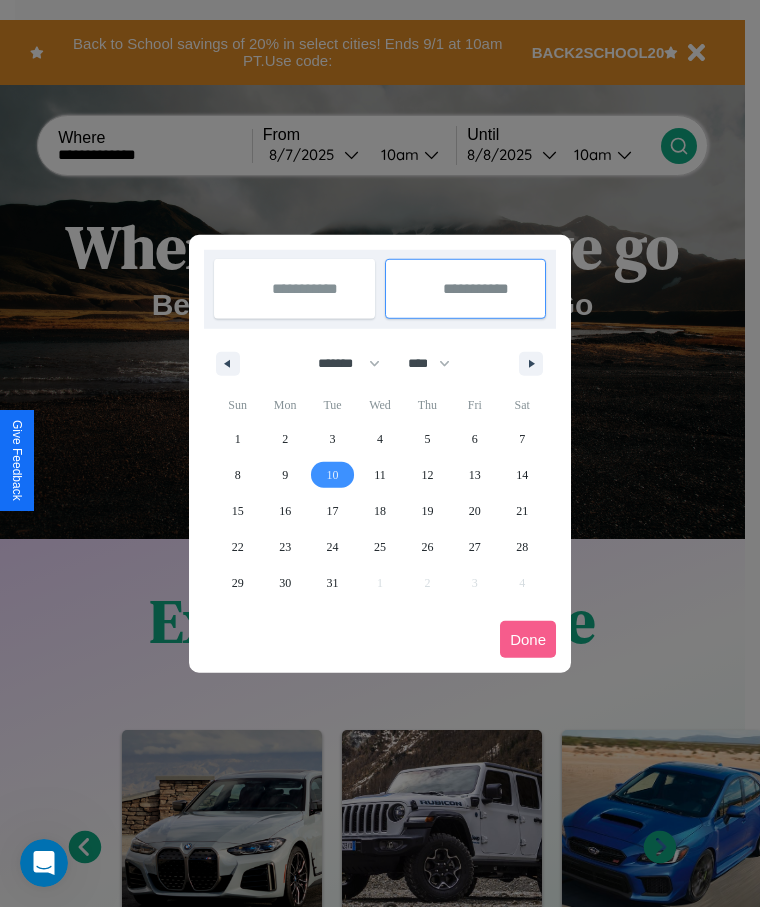 click on "10" at bounding box center (333, 475) 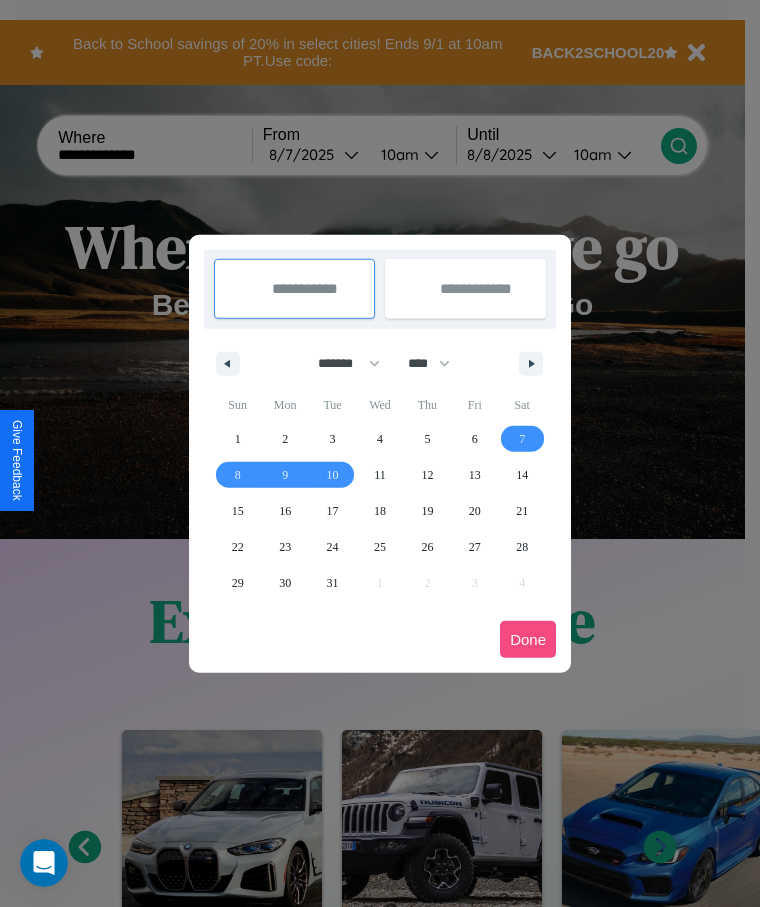 click on "Done" at bounding box center [528, 639] 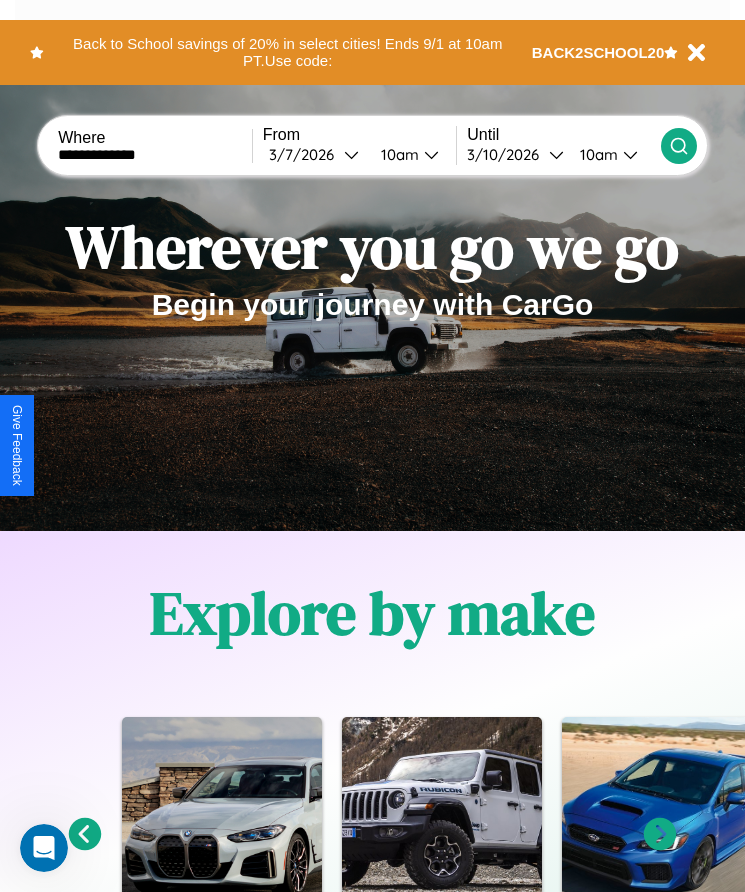 click on "10am" at bounding box center (596, 154) 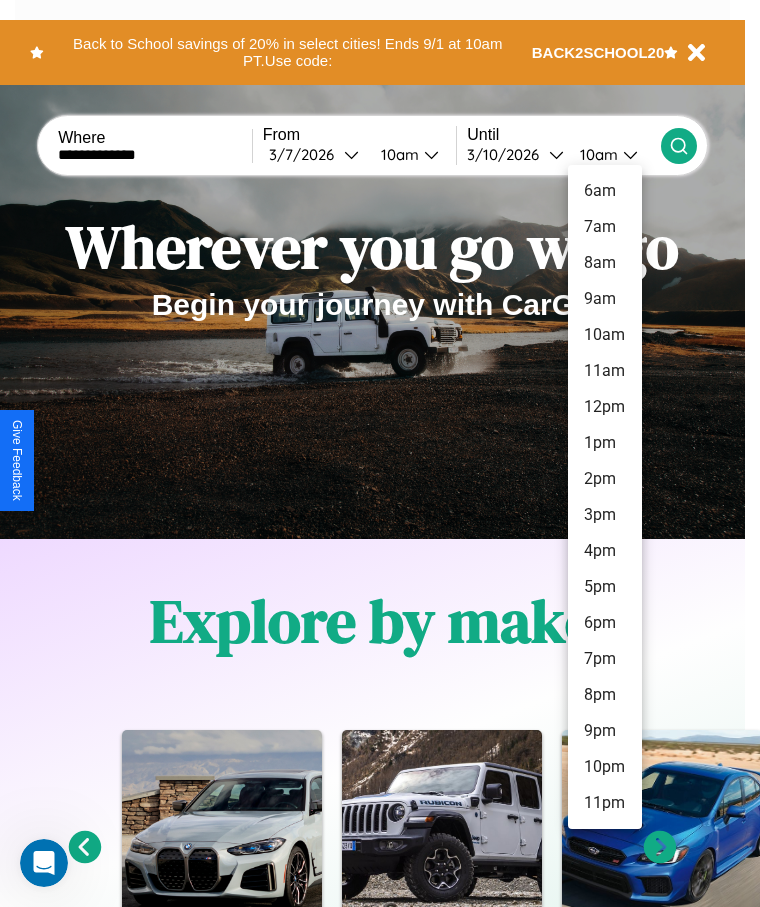 click on "10am" at bounding box center (605, 335) 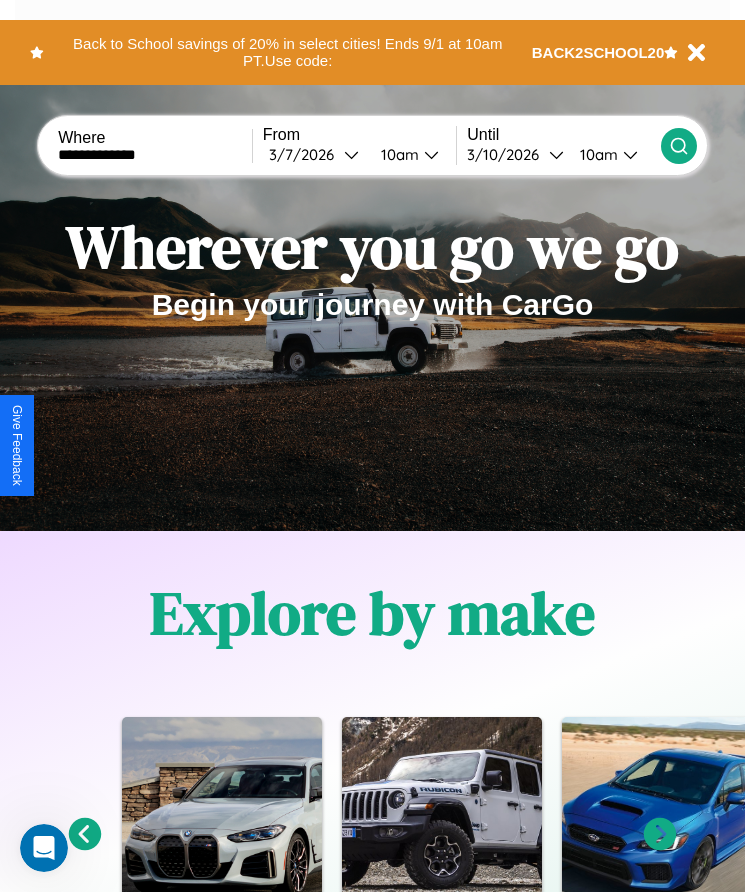 click 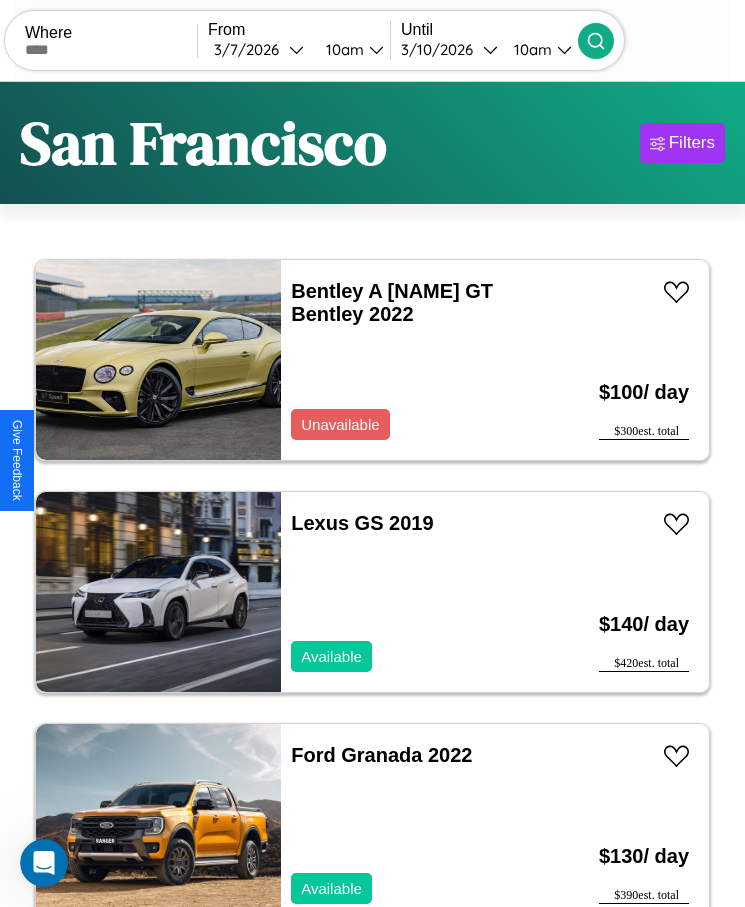scroll, scrollTop: 48, scrollLeft: 0, axis: vertical 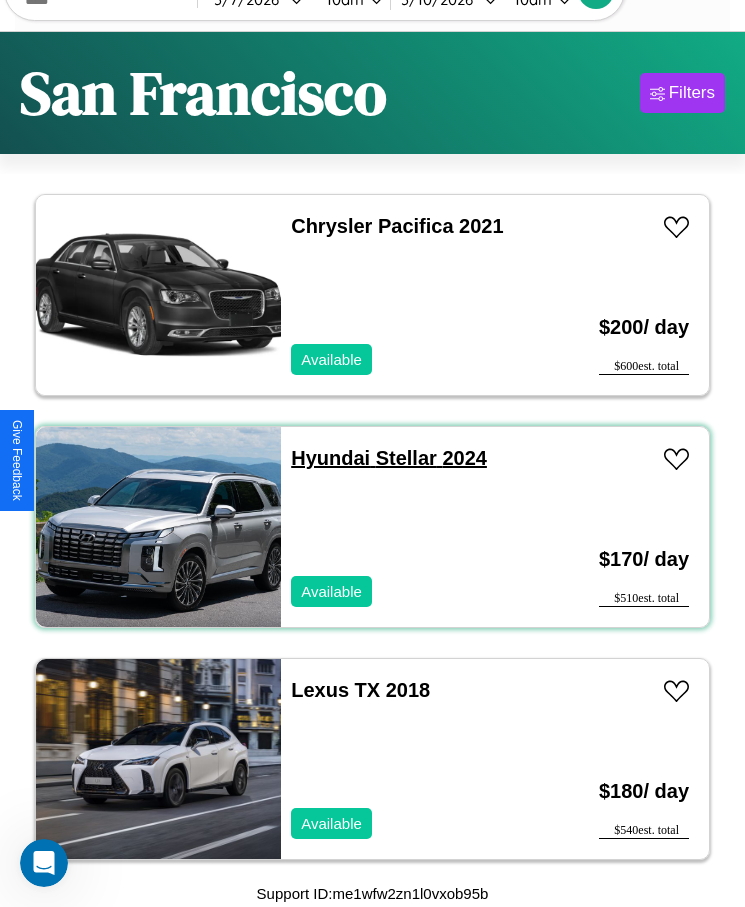 click on "Hyundai   Stellar   2024" at bounding box center (389, 458) 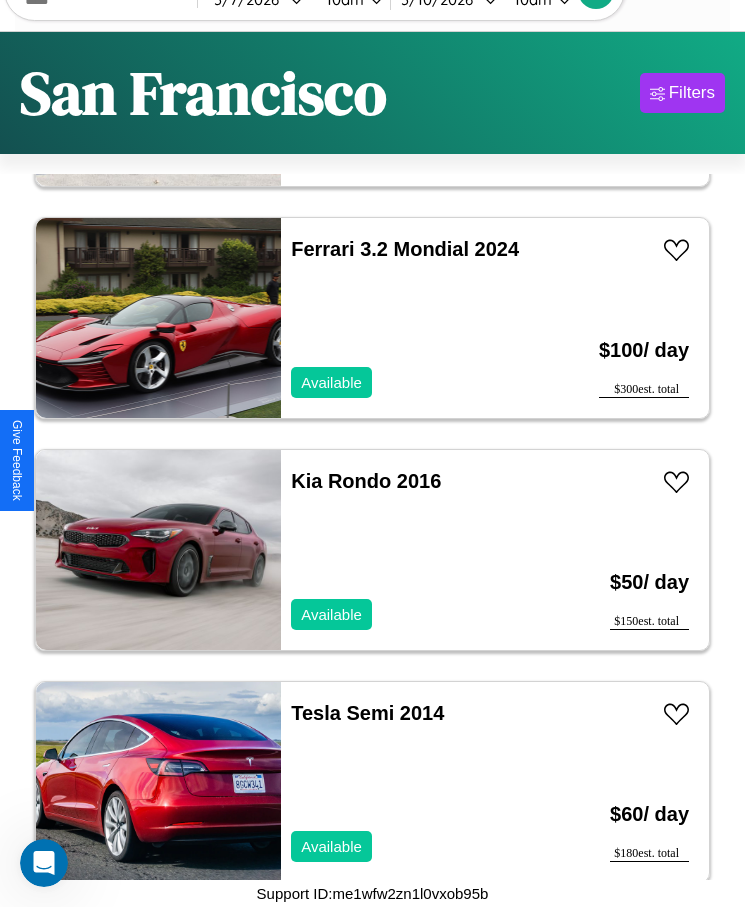 scroll, scrollTop: 3727, scrollLeft: 0, axis: vertical 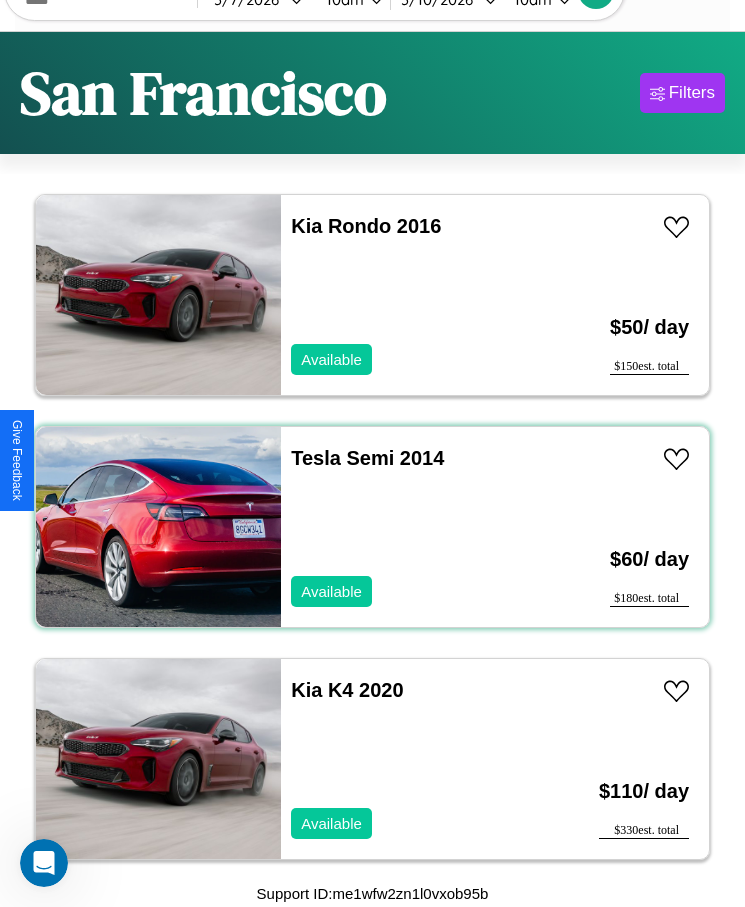 click on "Tesla   Semi   2014 Available" at bounding box center [413, 527] 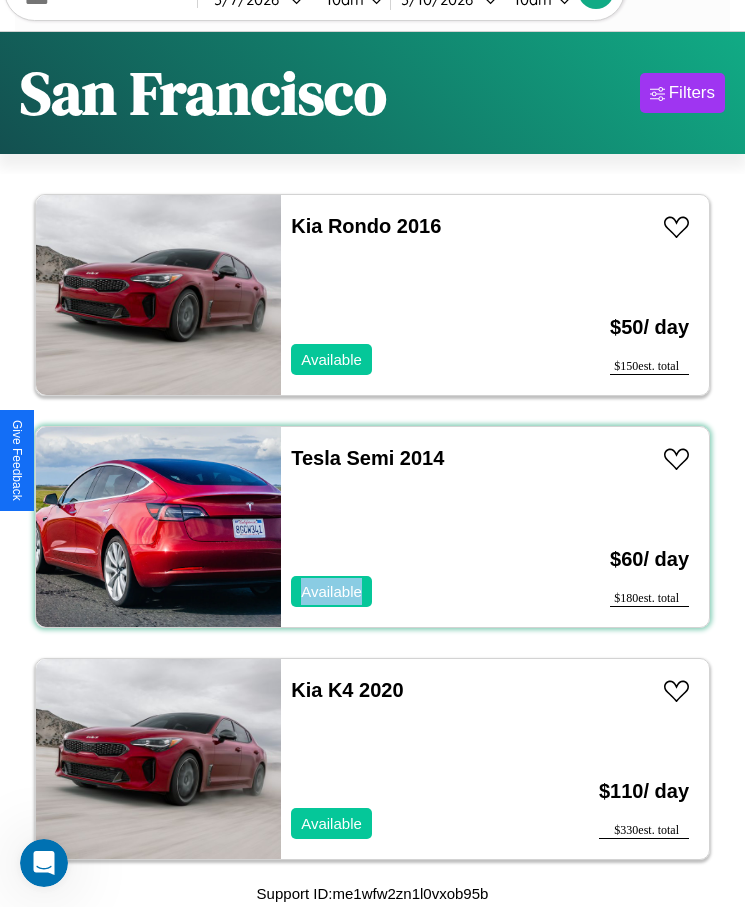 click on "Tesla   Semi   2014 Available" at bounding box center [413, 527] 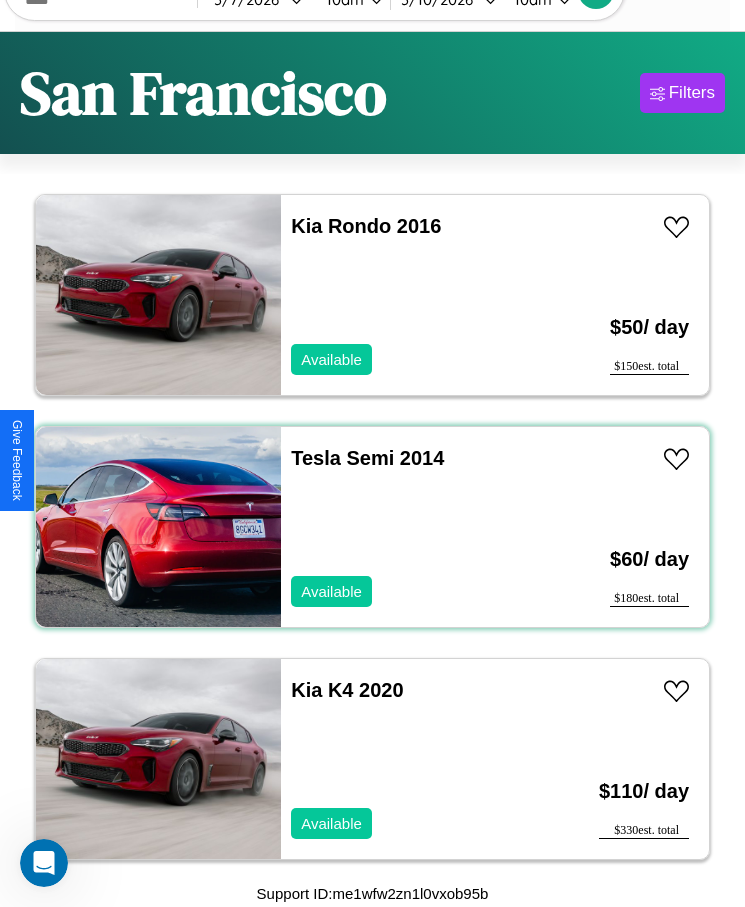 click on "Tesla   Semi   2014 Available" at bounding box center [413, 527] 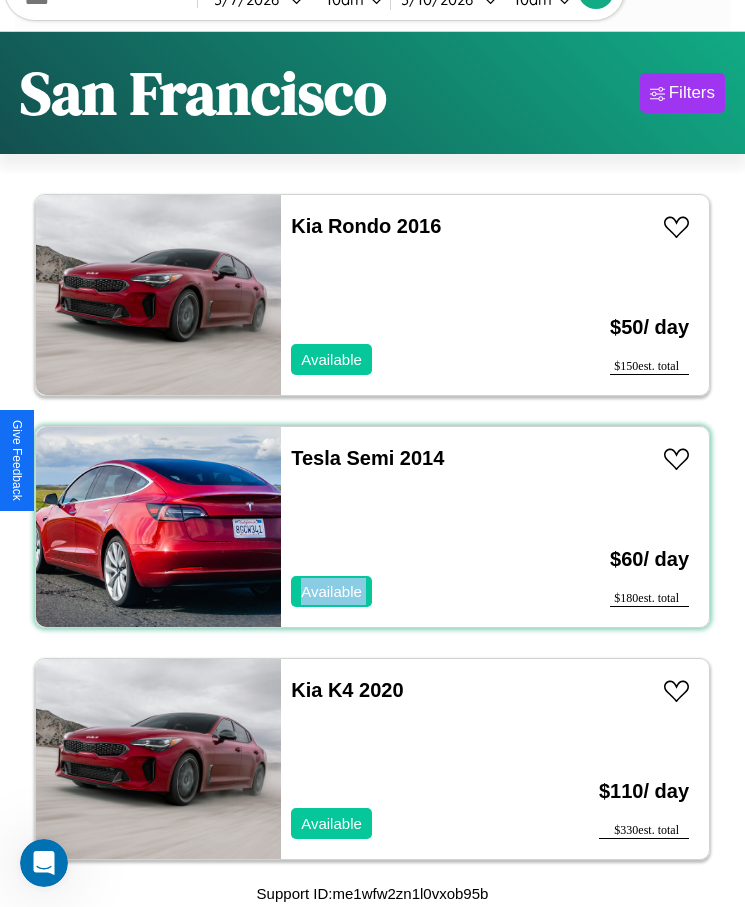 click on "Tesla   Semi   2014 Available" at bounding box center (413, 527) 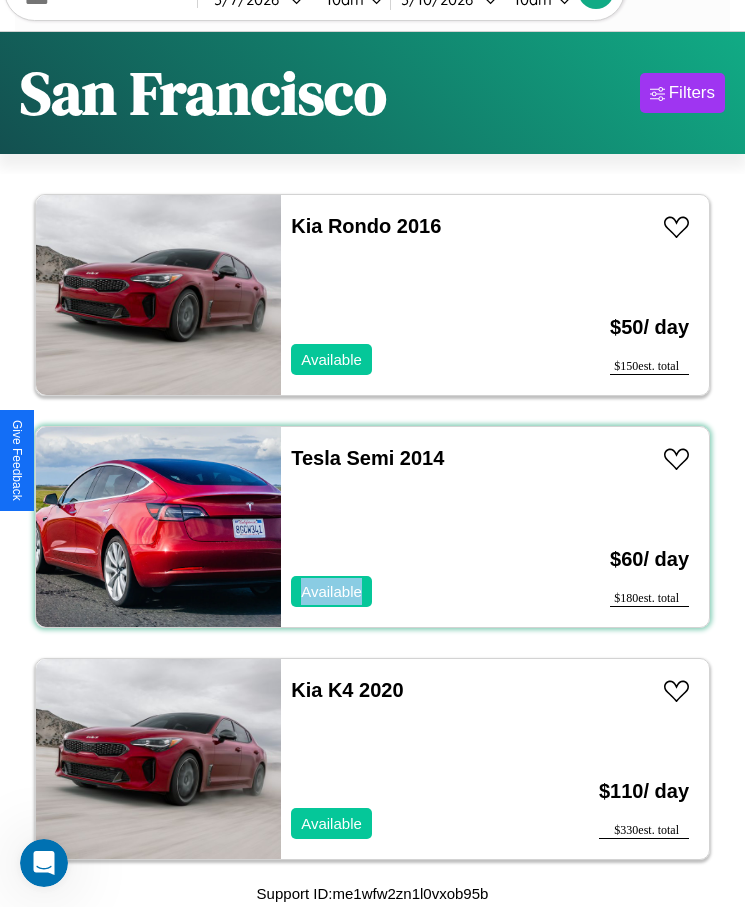 click on "Tesla   Semi   2014 Available" at bounding box center [413, 527] 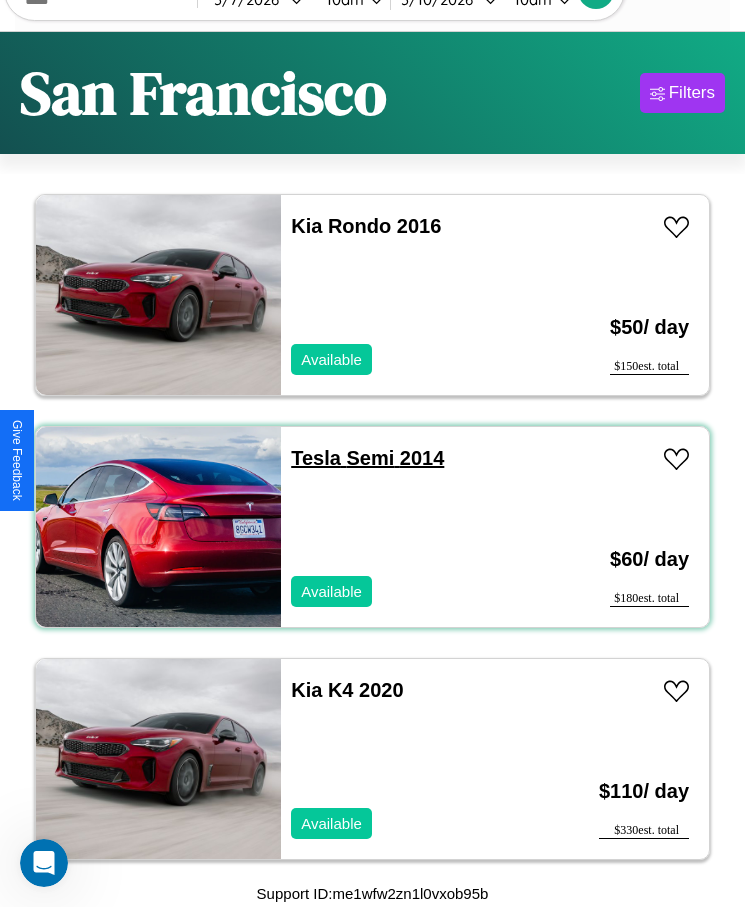 click on "Tesla   Semi   2014" at bounding box center [367, 458] 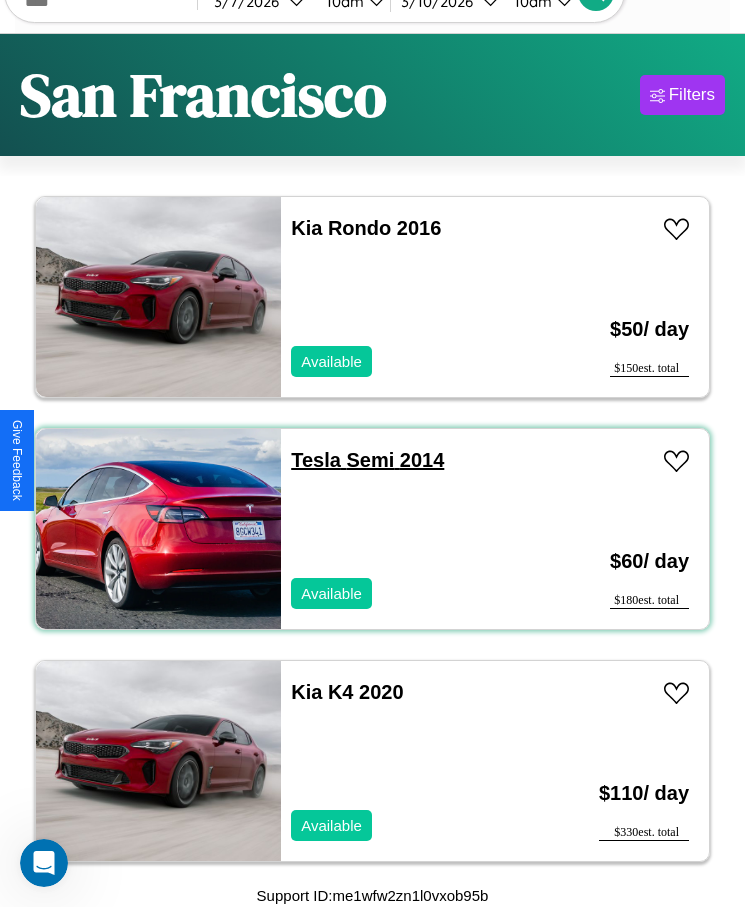 scroll, scrollTop: 0, scrollLeft: 0, axis: both 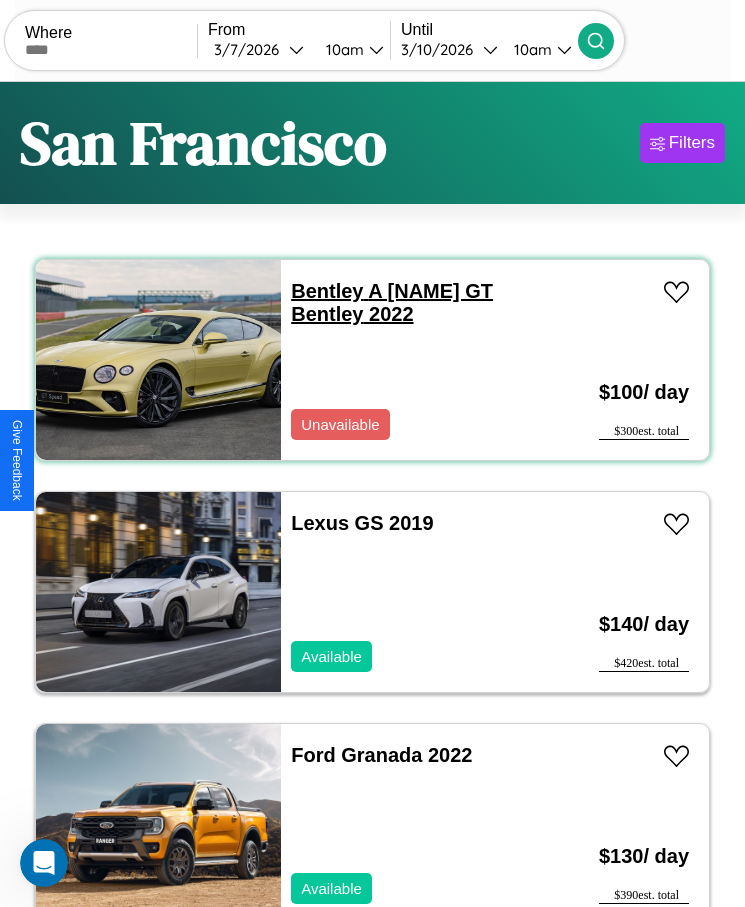 click on "Bentley A [NAME] GT Bentley 2022" at bounding box center (392, 302) 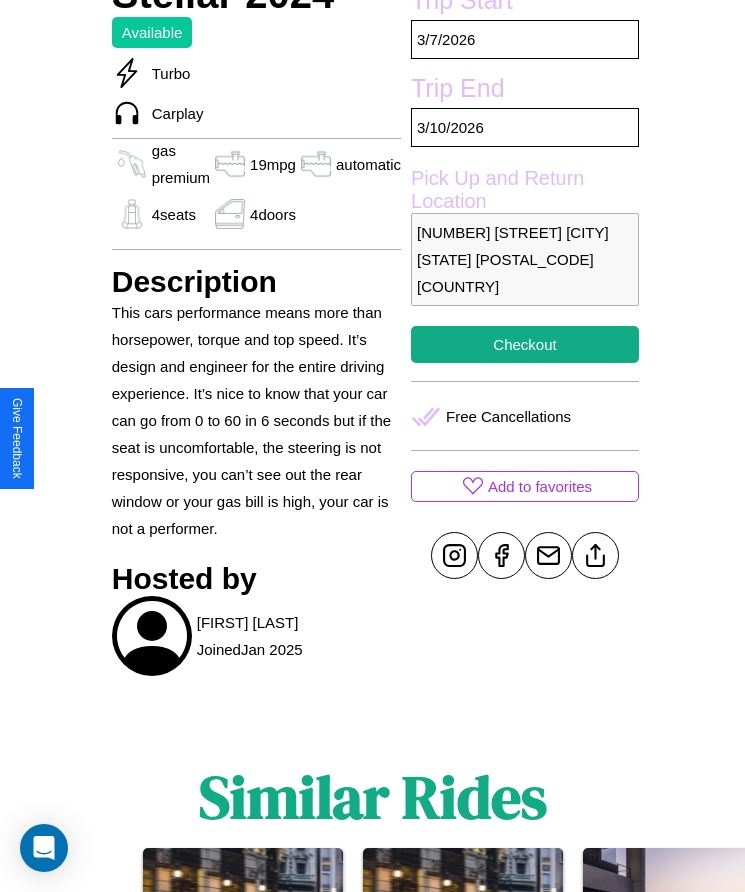 scroll, scrollTop: 798, scrollLeft: 0, axis: vertical 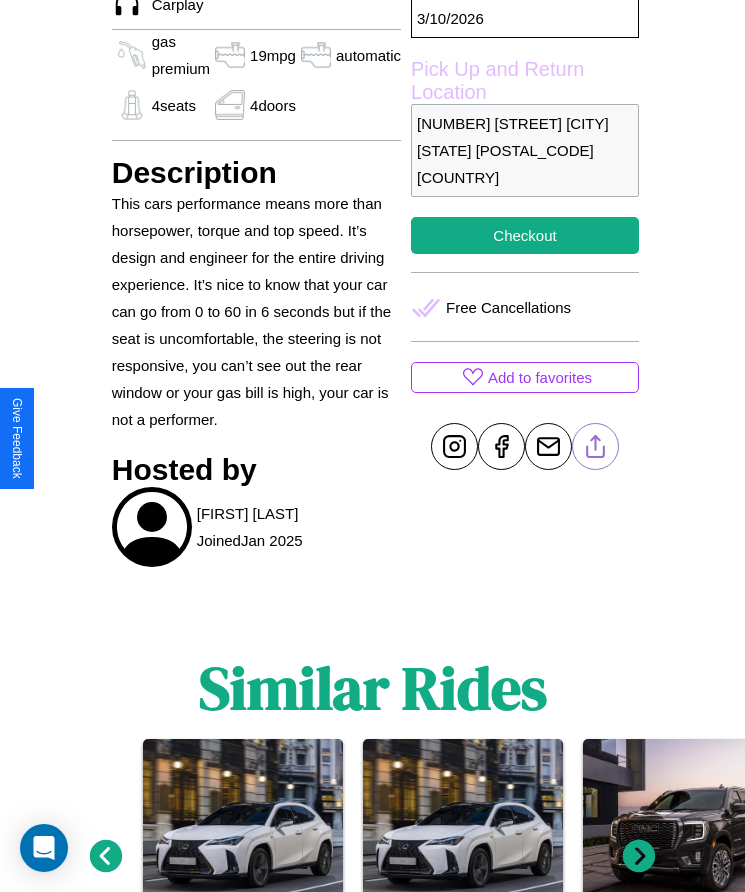 click 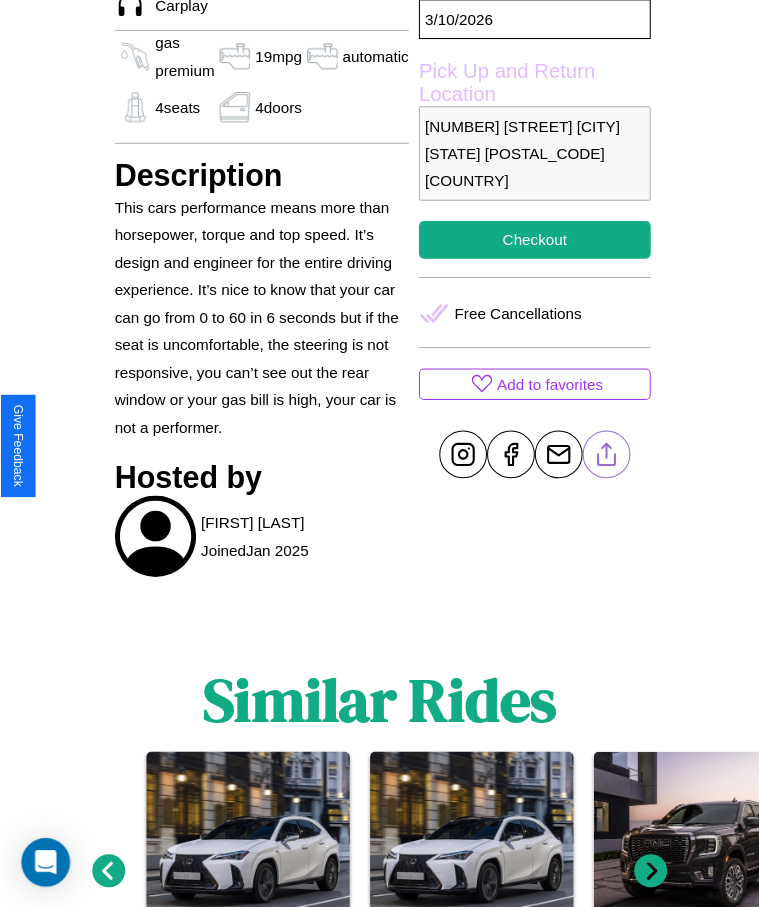 scroll, scrollTop: 729, scrollLeft: 0, axis: vertical 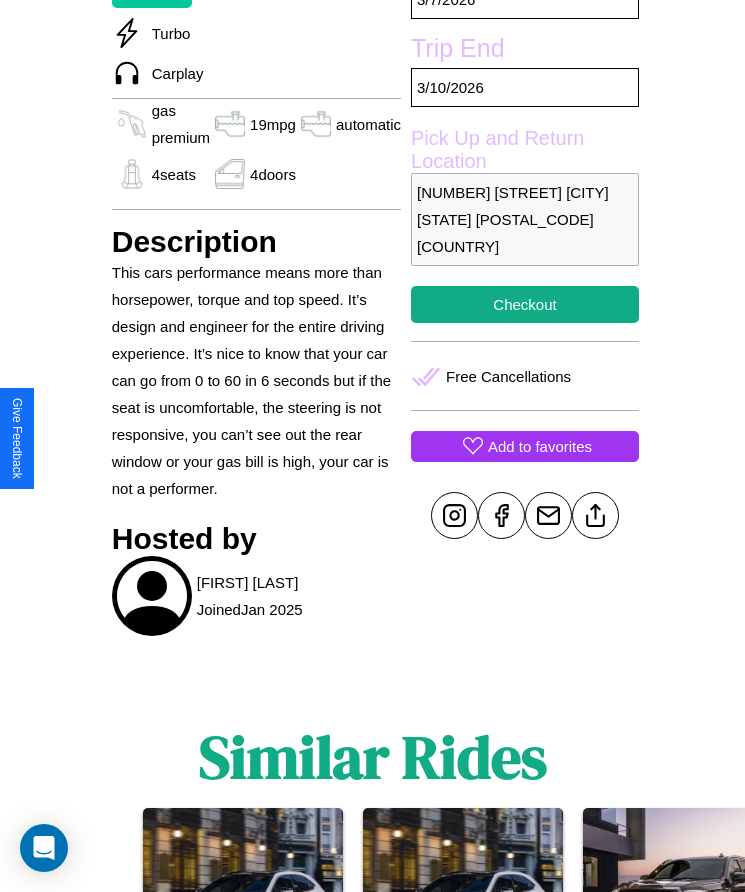 click on "Add to favorites" at bounding box center (540, 446) 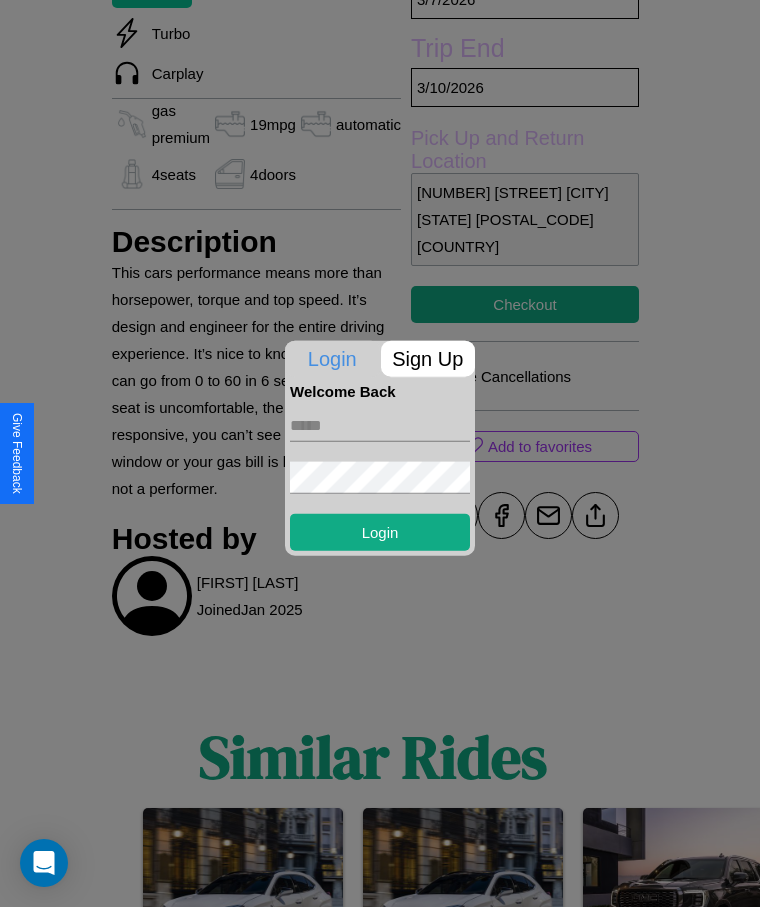 click on "Sign Up" at bounding box center [428, 358] 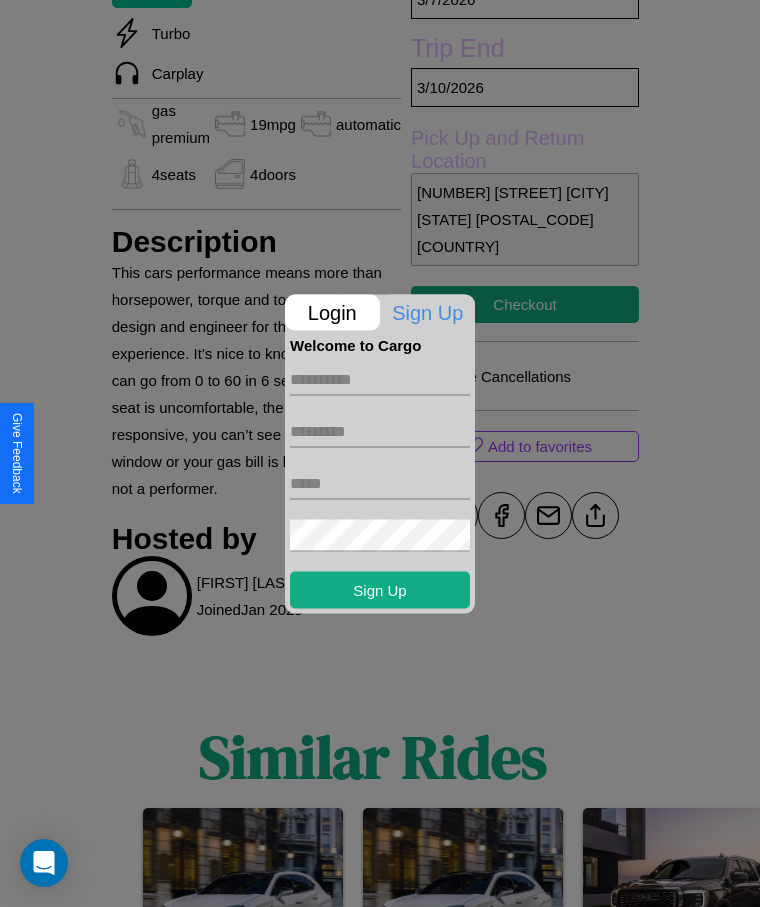 click at bounding box center (380, 379) 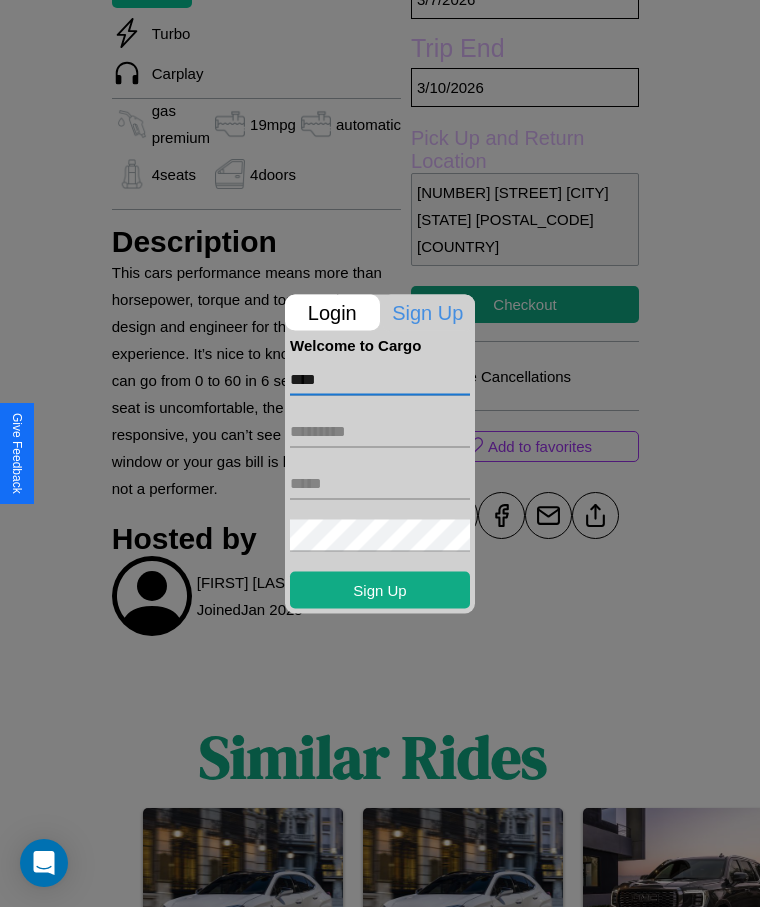 type on "****" 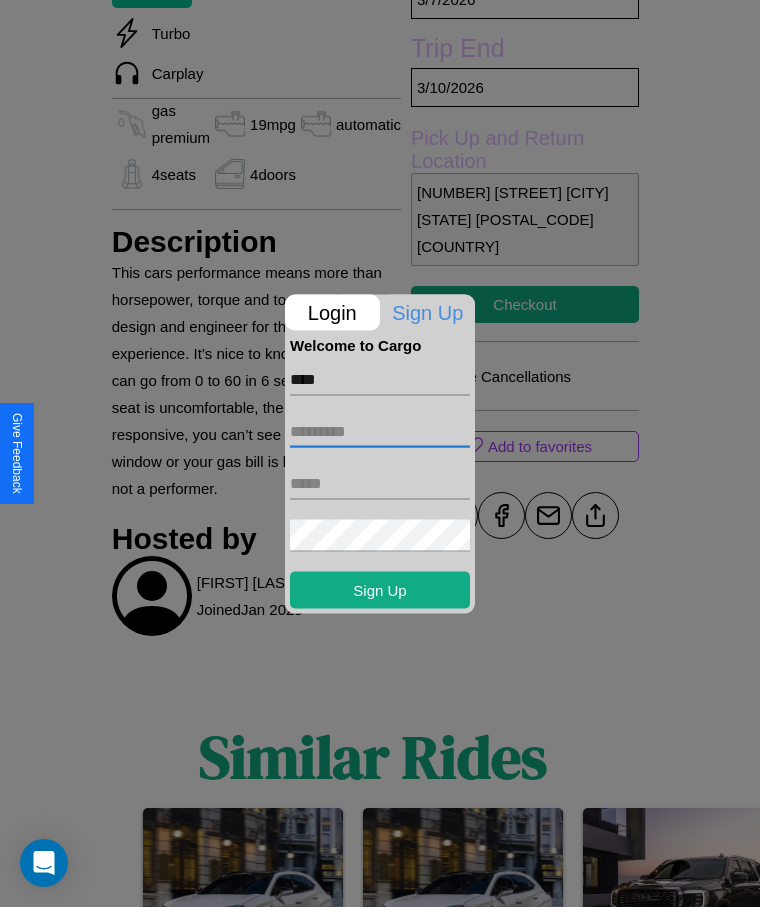 click at bounding box center [380, 431] 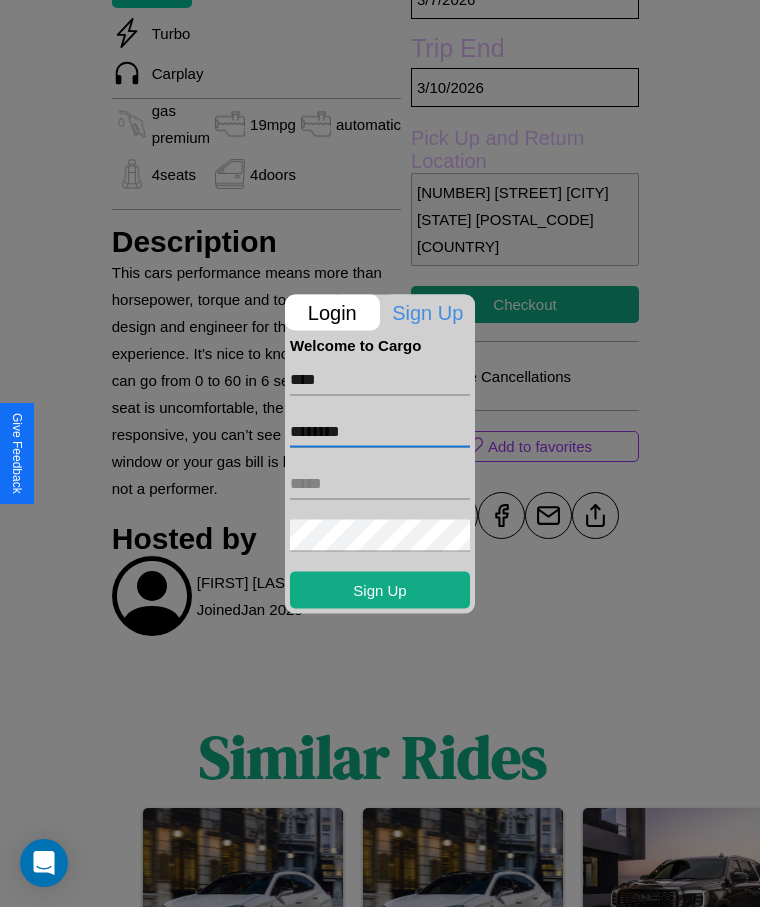 type on "********" 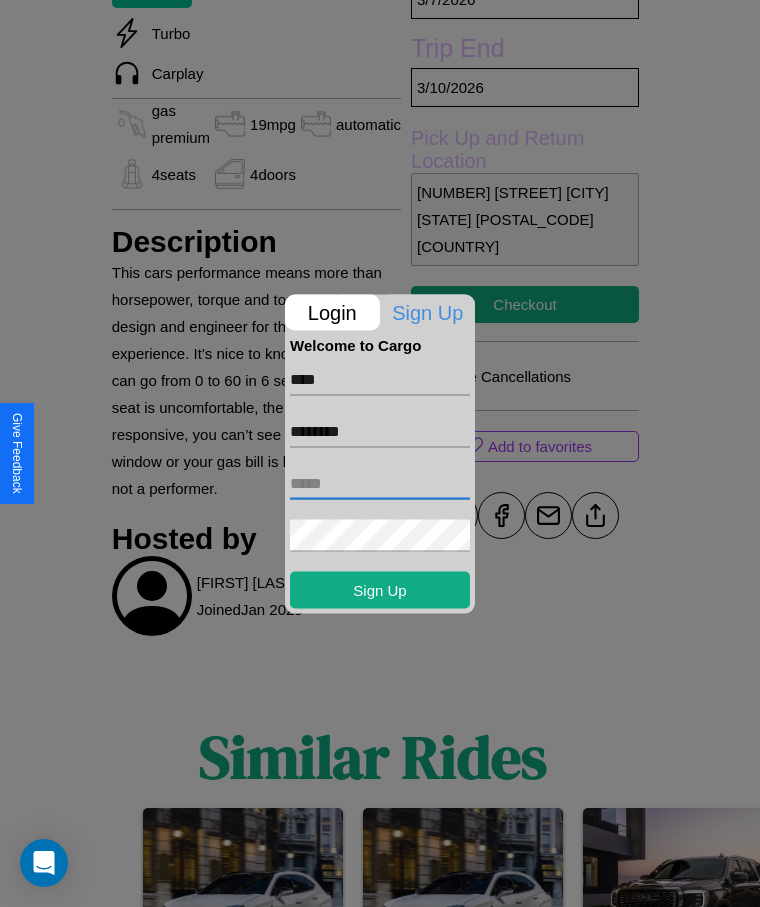 click at bounding box center (380, 483) 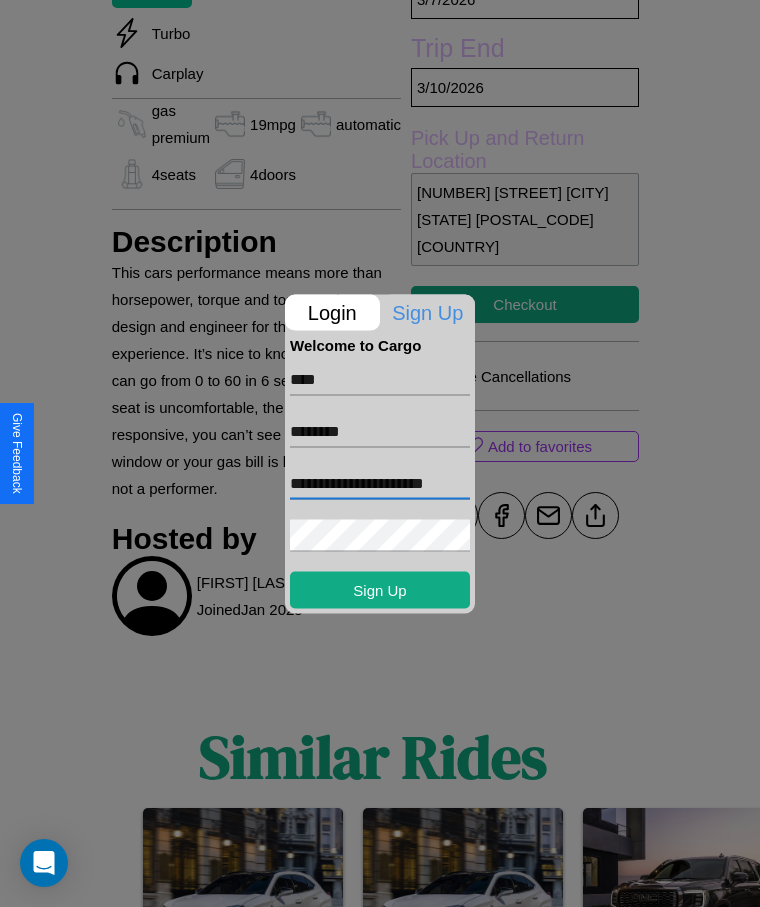 scroll, scrollTop: 0, scrollLeft: 22, axis: horizontal 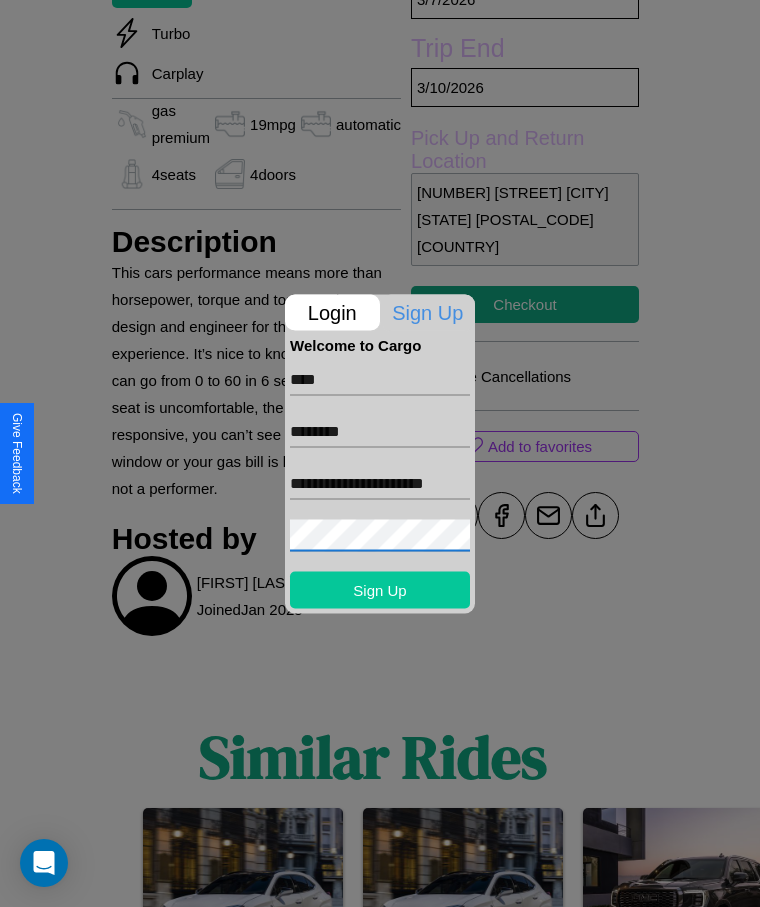 click on "Sign Up" at bounding box center (380, 589) 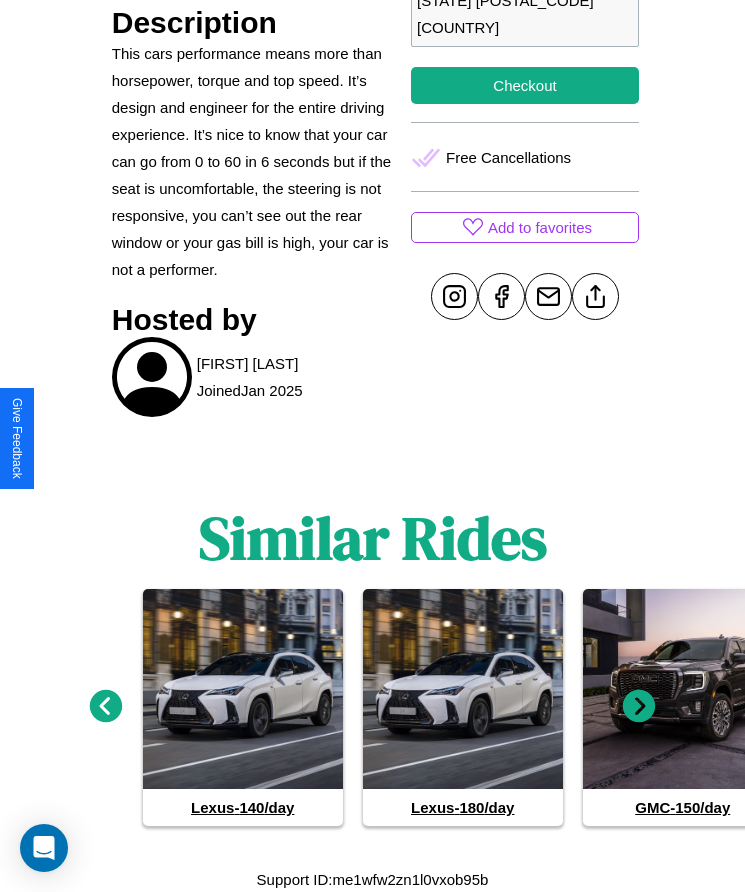 scroll, scrollTop: 949, scrollLeft: 0, axis: vertical 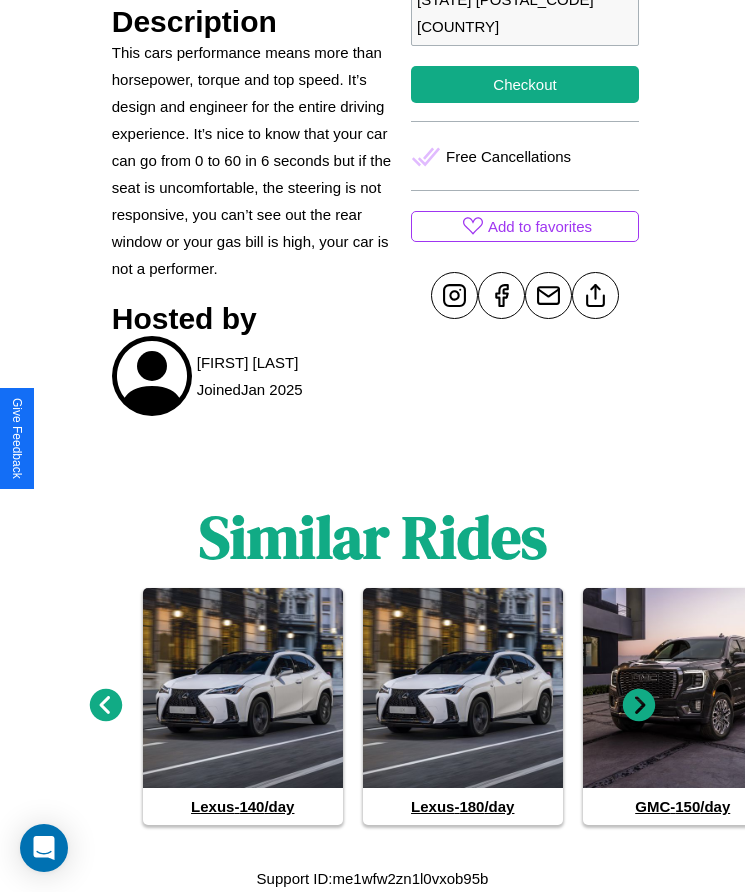 click 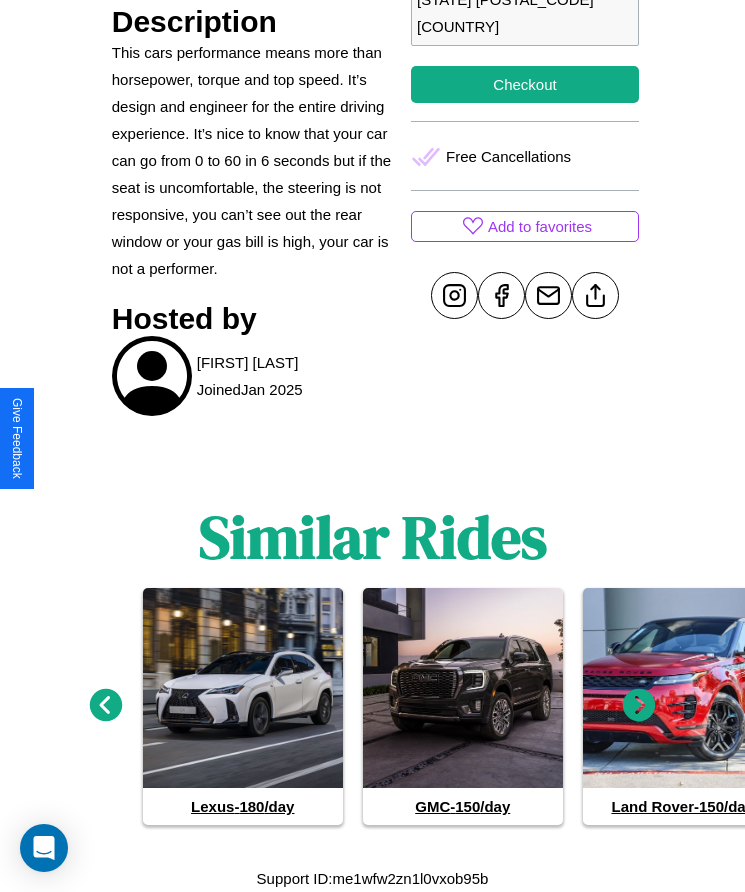 click 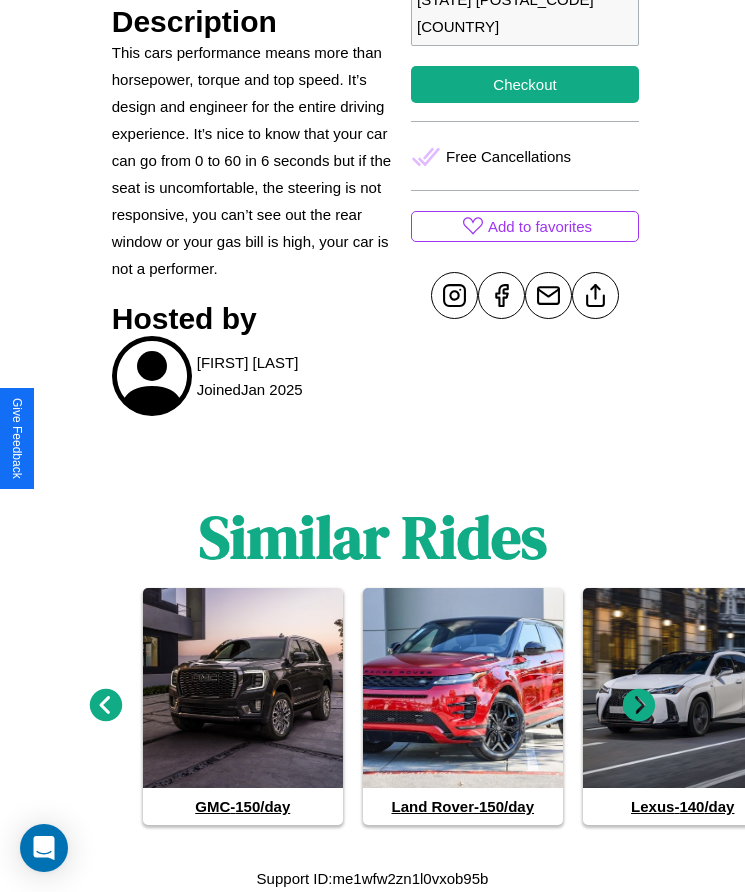 click 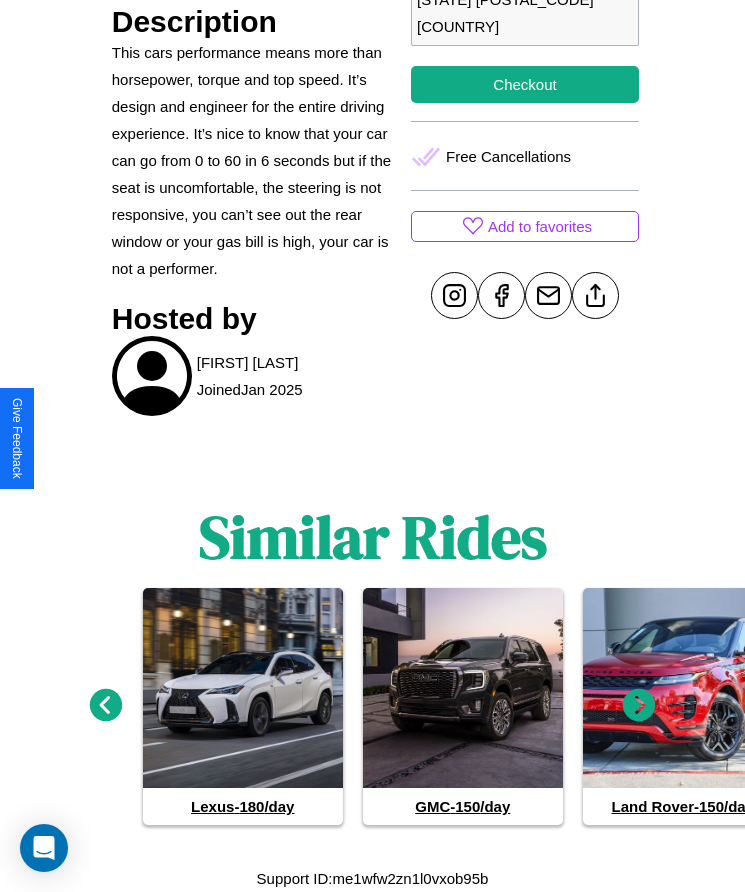 click 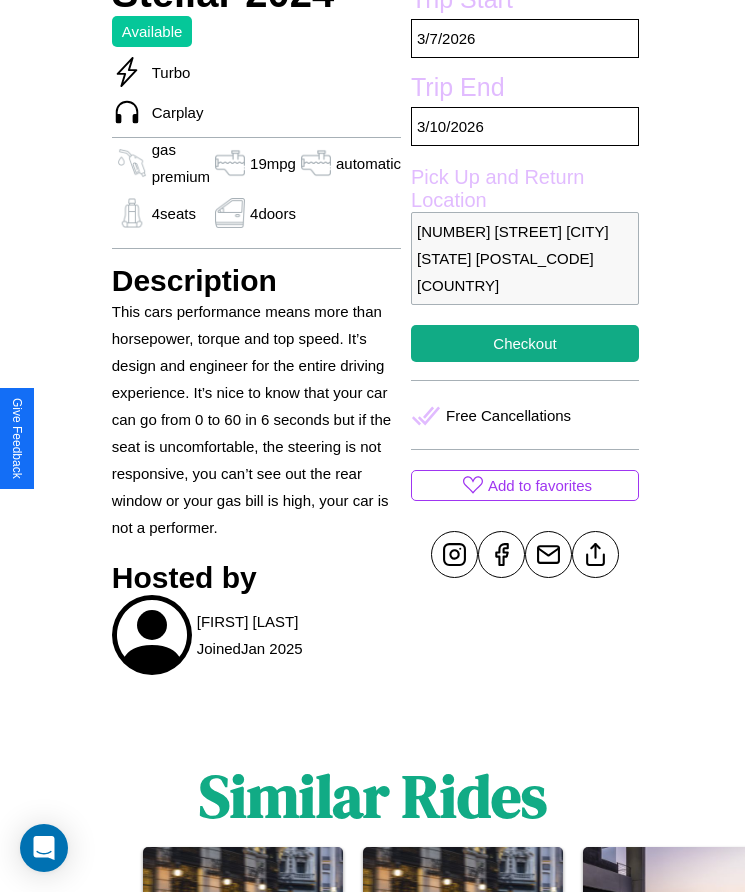 scroll, scrollTop: 587, scrollLeft: 0, axis: vertical 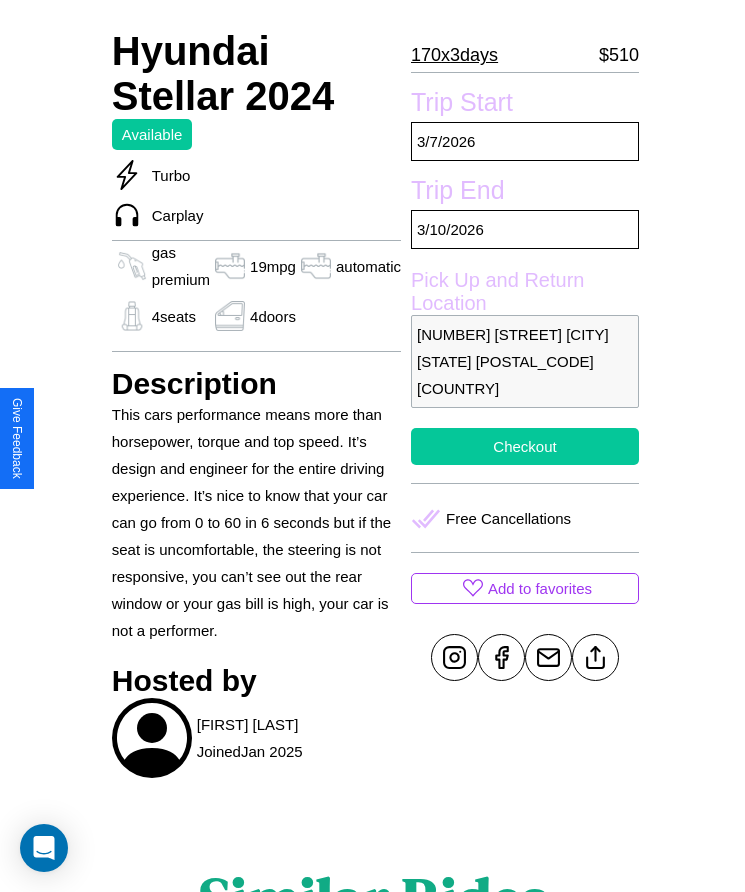 click on "Checkout" at bounding box center [525, 446] 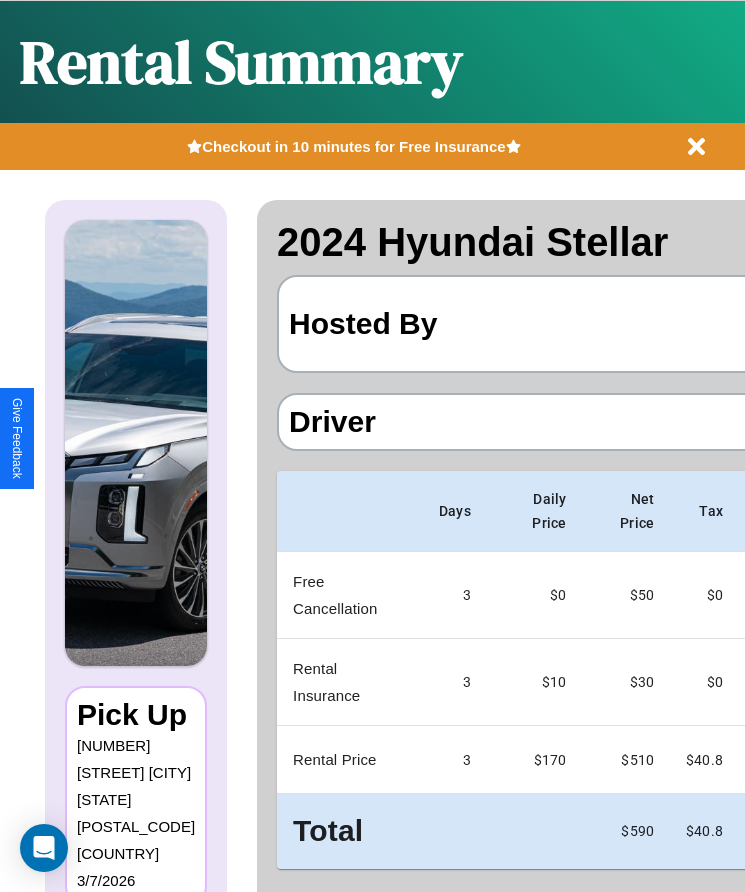 scroll, scrollTop: 0, scrollLeft: 118, axis: horizontal 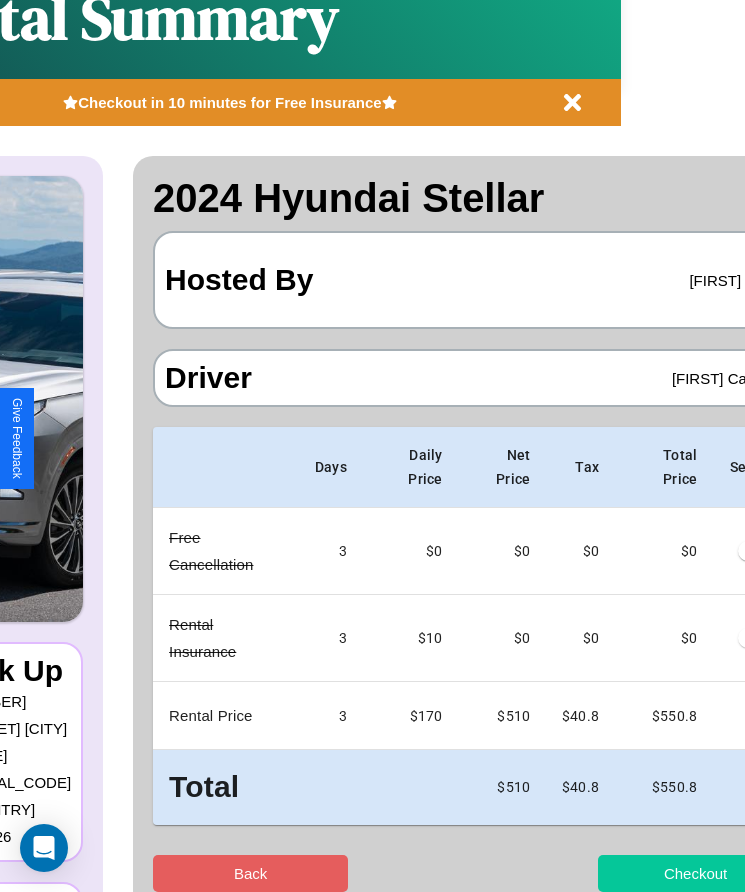 click on "Checkout" at bounding box center [695, 873] 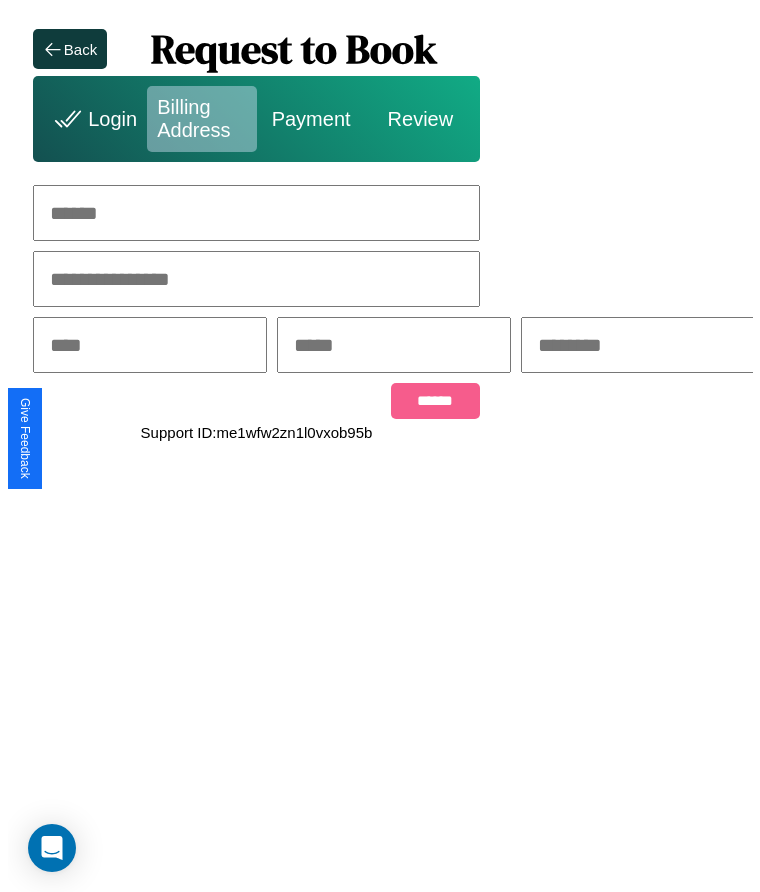 scroll, scrollTop: 0, scrollLeft: 0, axis: both 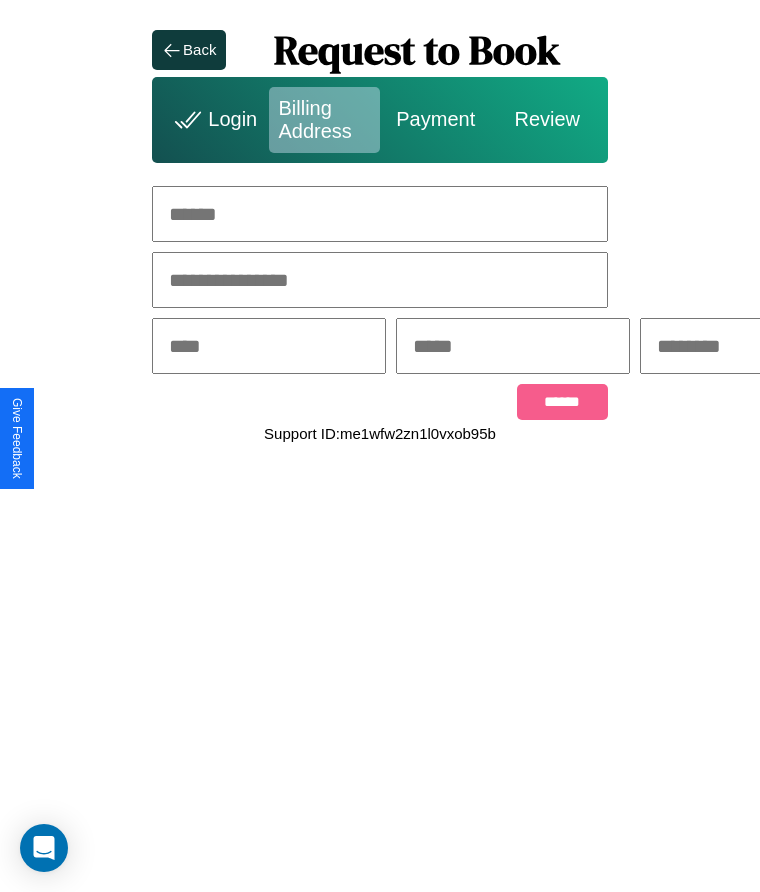 click at bounding box center (380, 214) 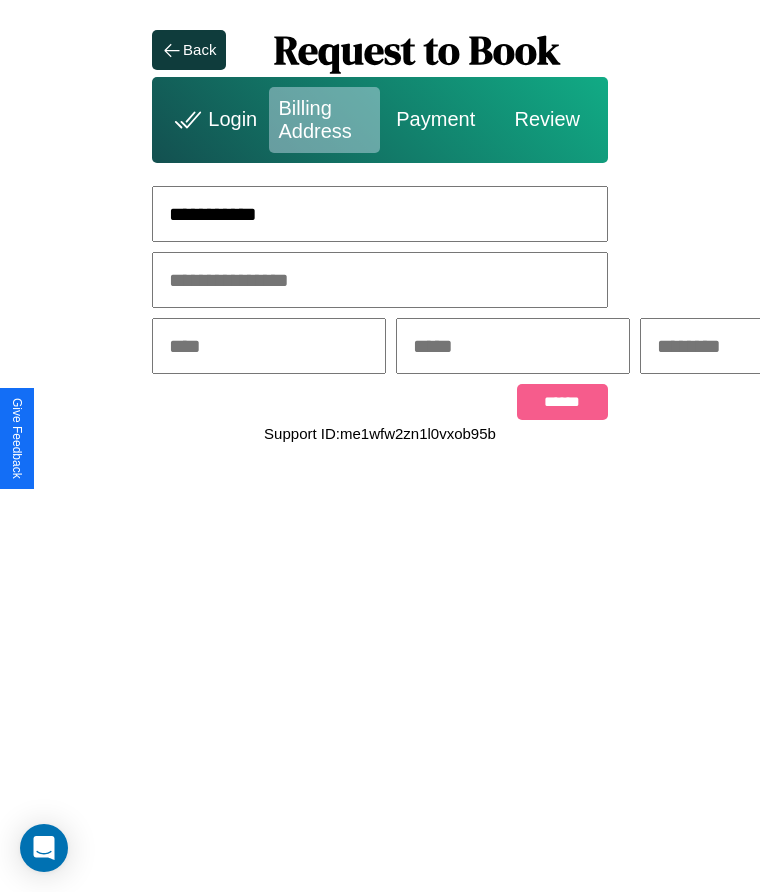 type on "**********" 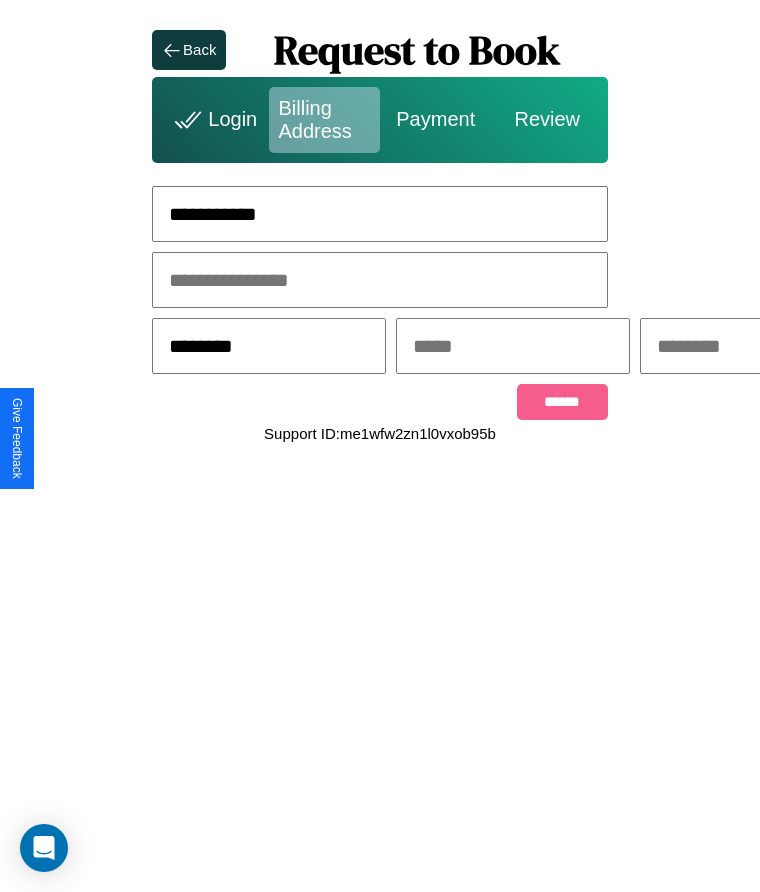 type on "********" 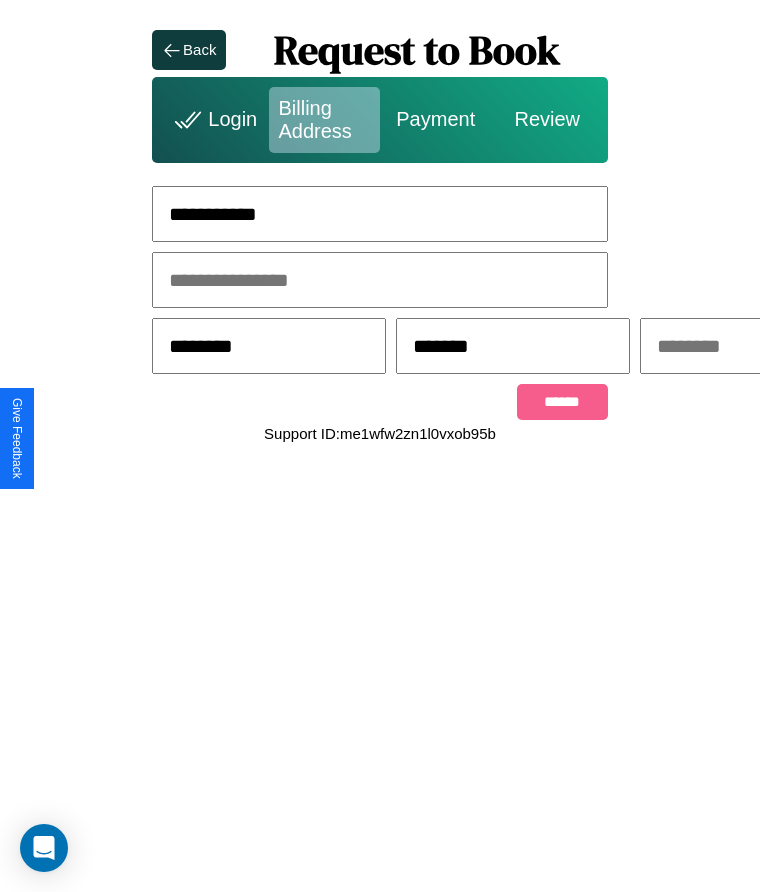 scroll, scrollTop: 0, scrollLeft: 309, axis: horizontal 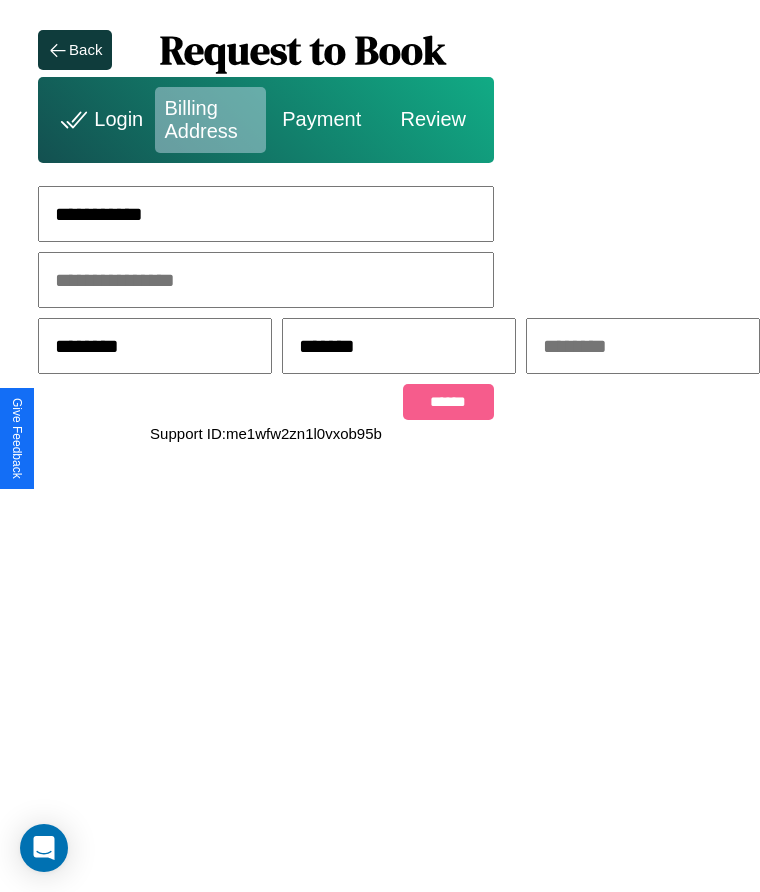 type on "*******" 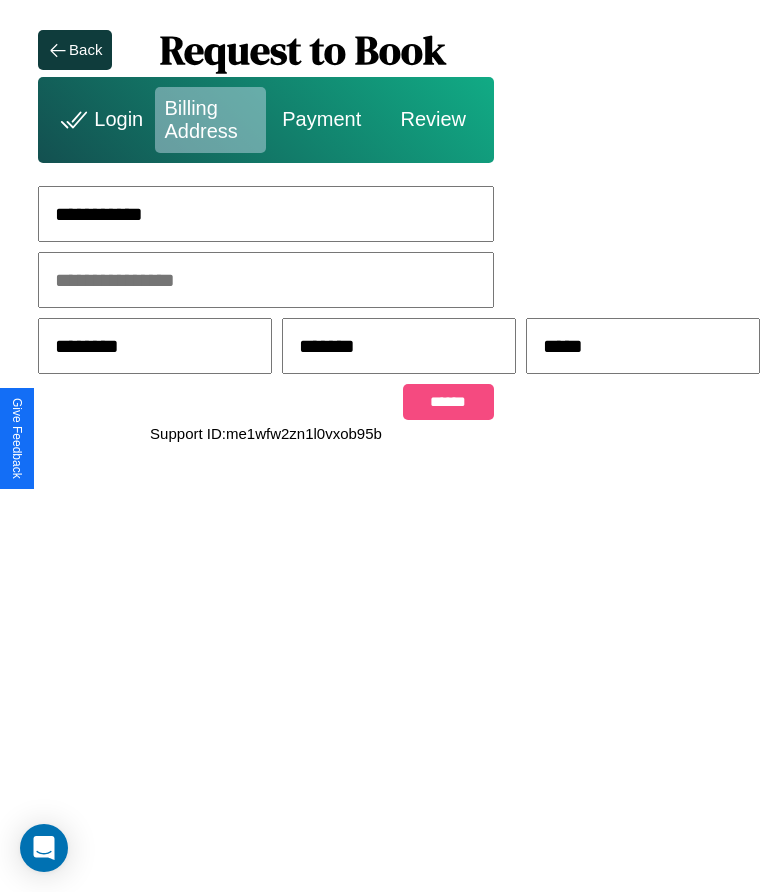 type on "*****" 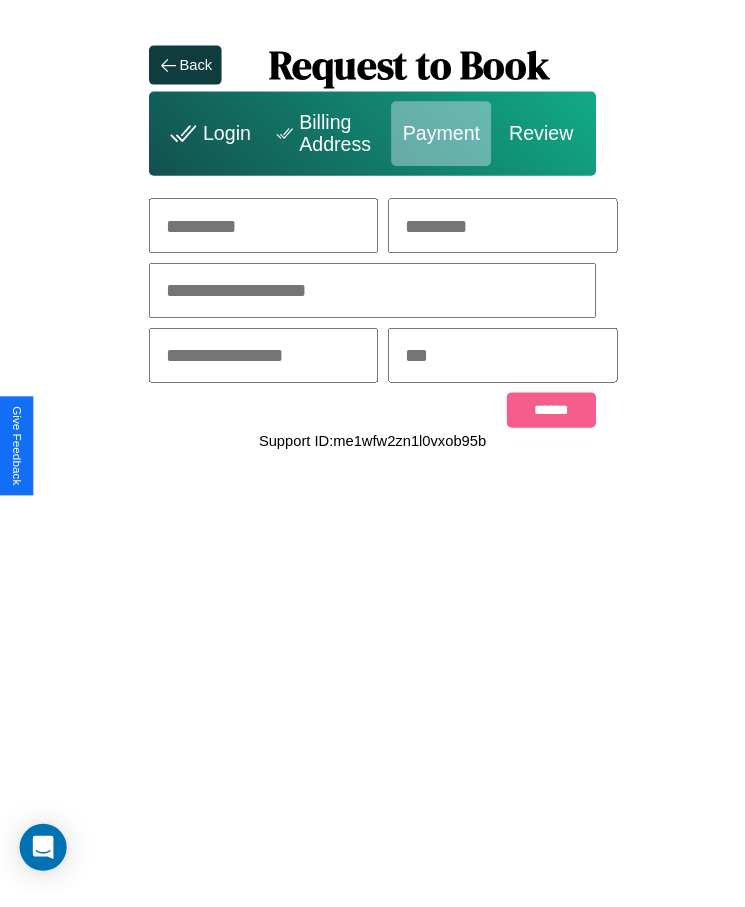 scroll, scrollTop: 0, scrollLeft: 0, axis: both 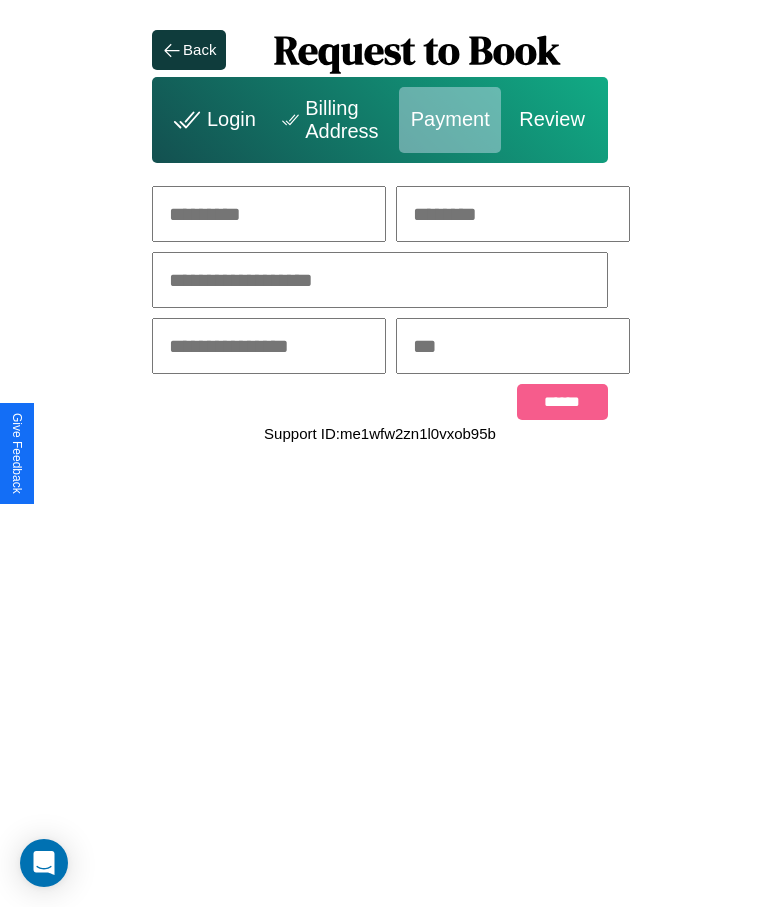 click at bounding box center [269, 214] 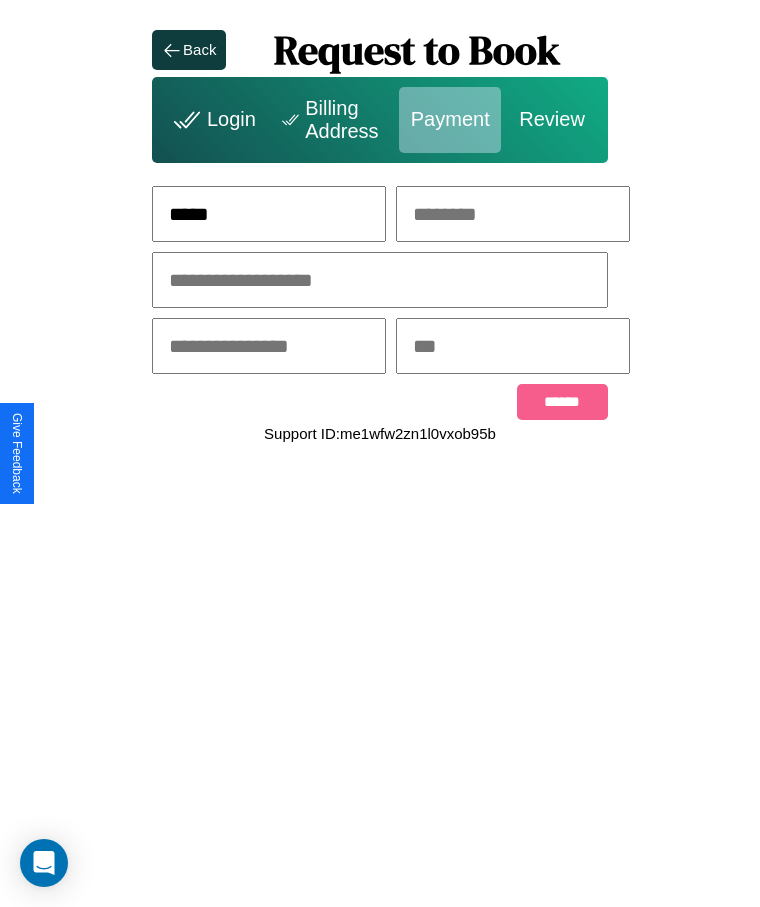 type on "*****" 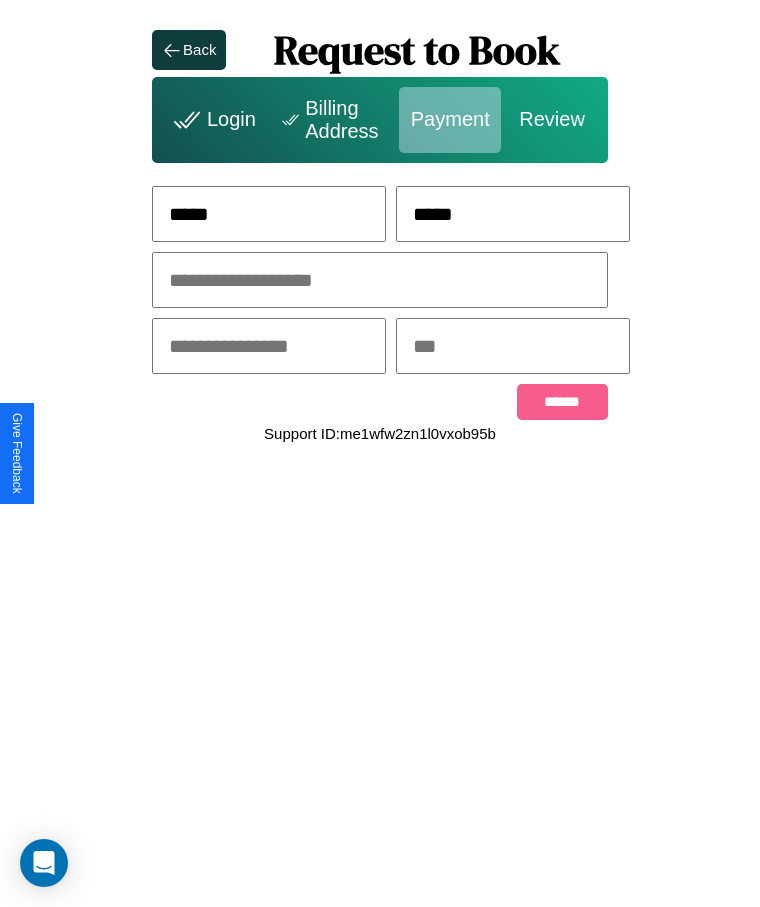 type on "*****" 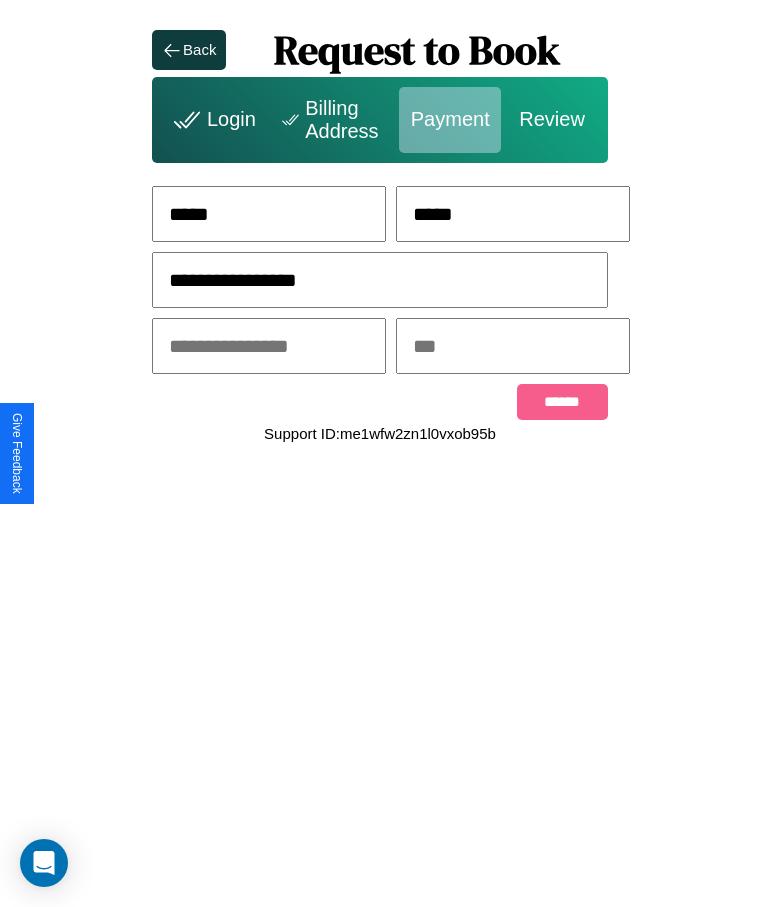 type on "**********" 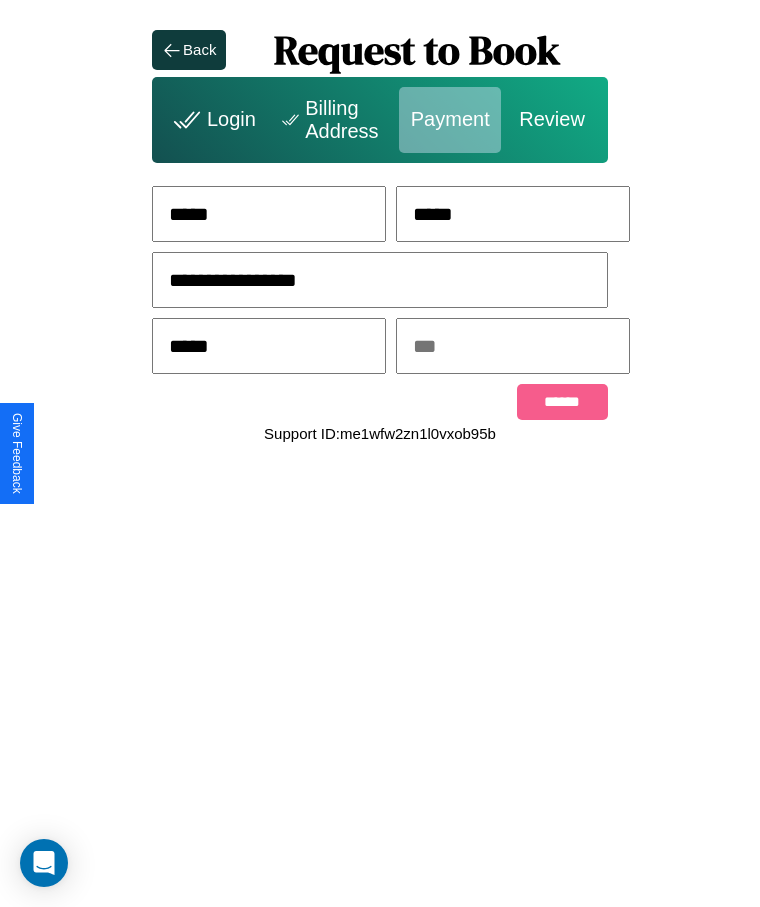 type on "*****" 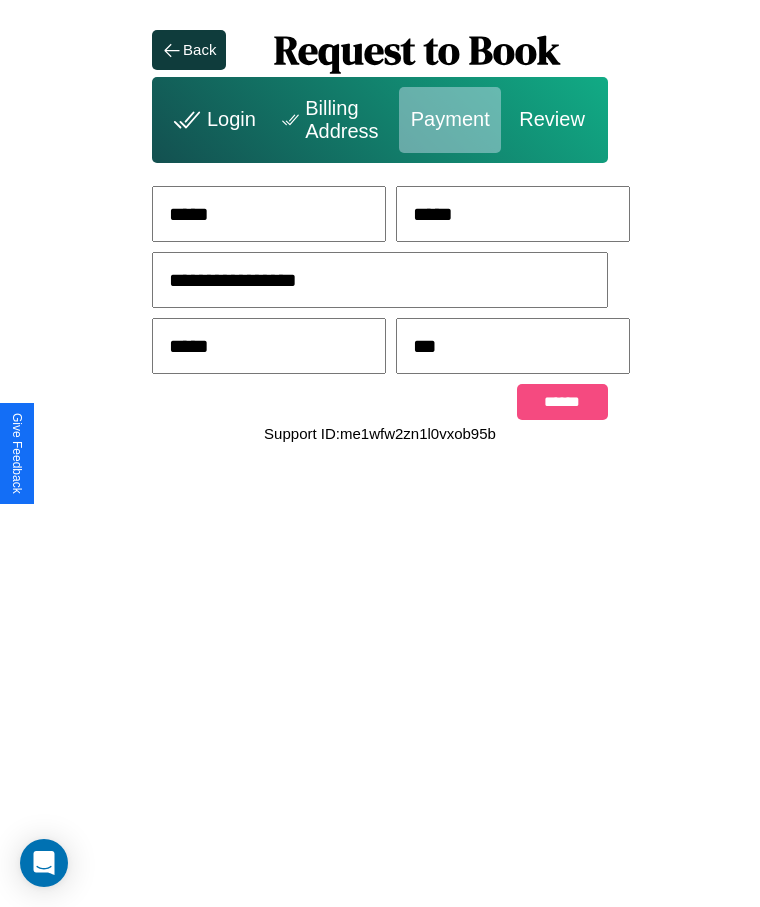 type on "***" 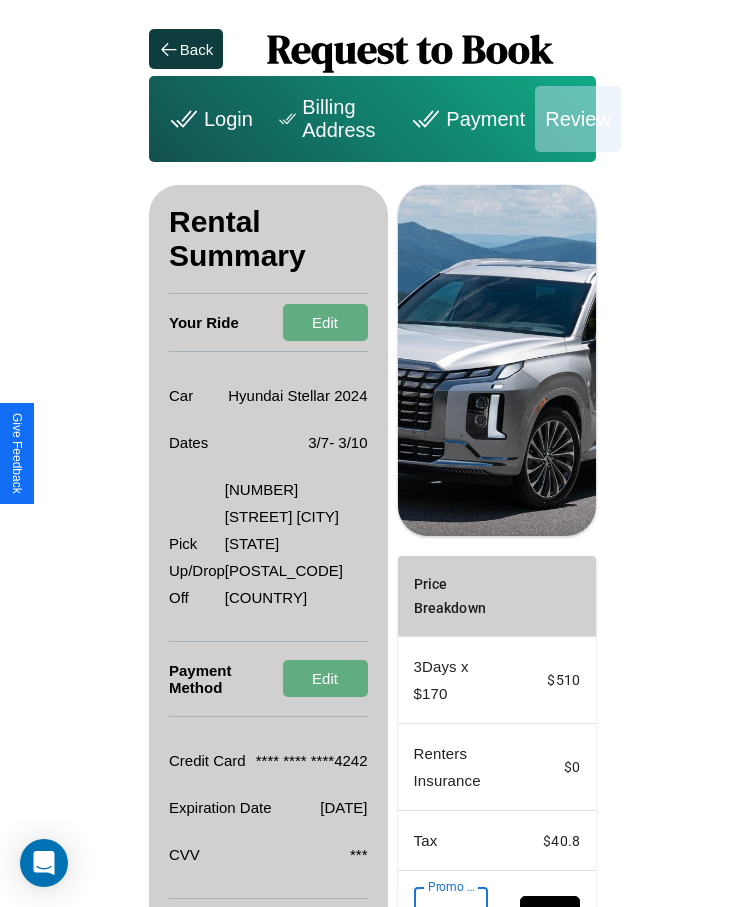 click on "Promo Code" at bounding box center (440, 915) 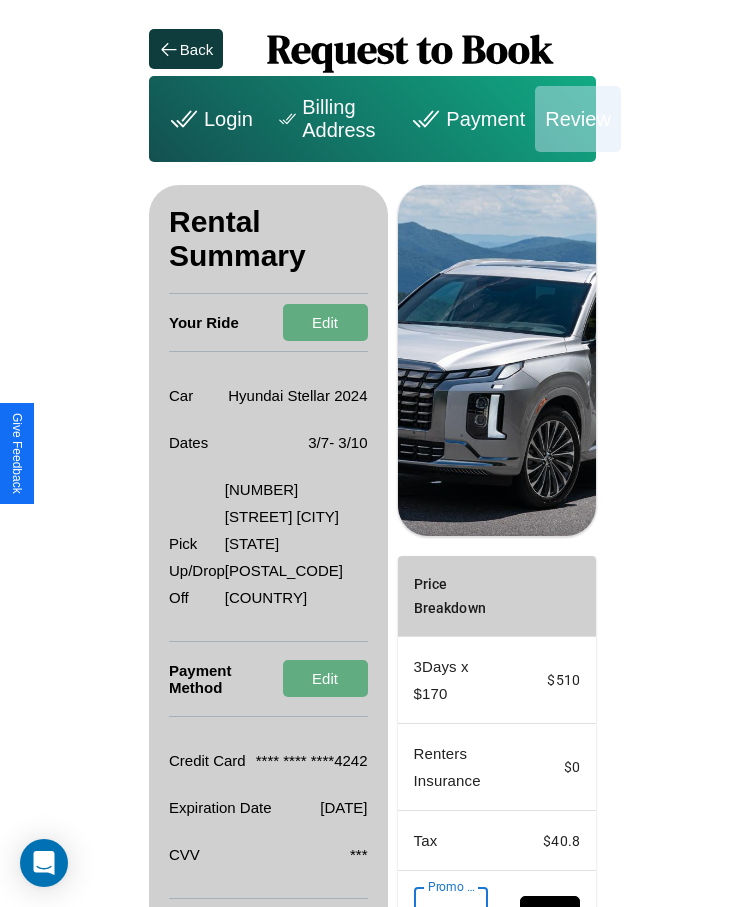 scroll, scrollTop: 0, scrollLeft: 93, axis: horizontal 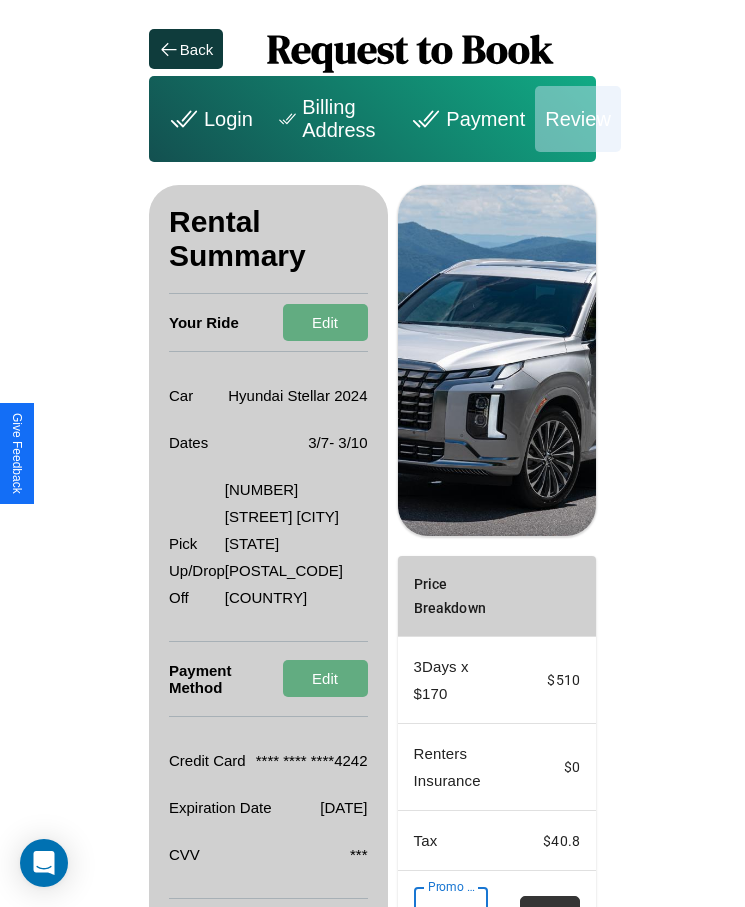 type on "**********" 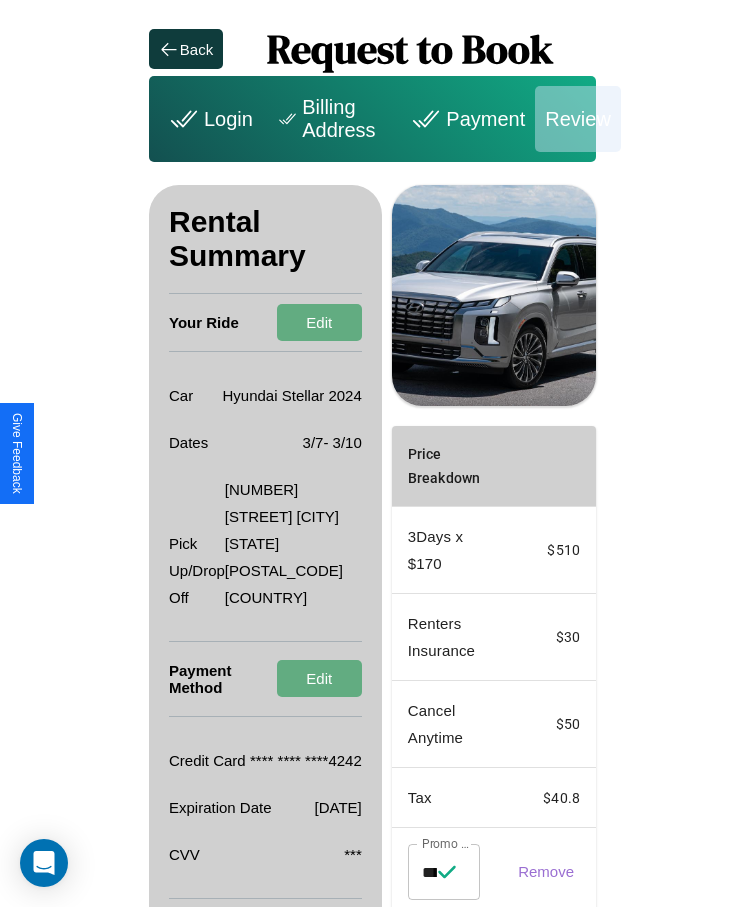 scroll, scrollTop: 181, scrollLeft: 0, axis: vertical 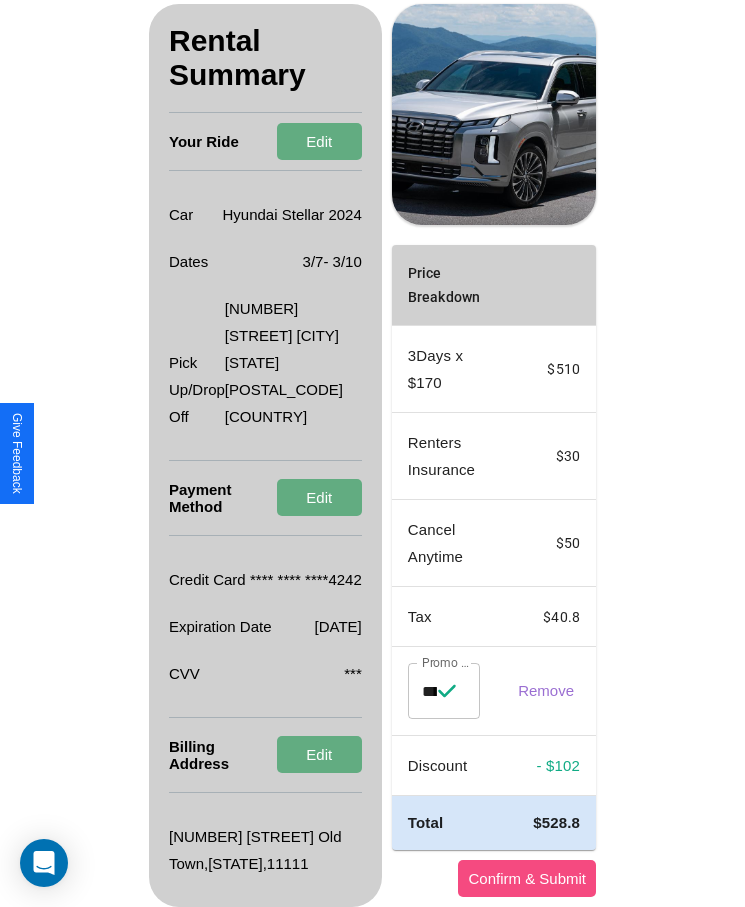 click on "Confirm & Submit" at bounding box center [527, 878] 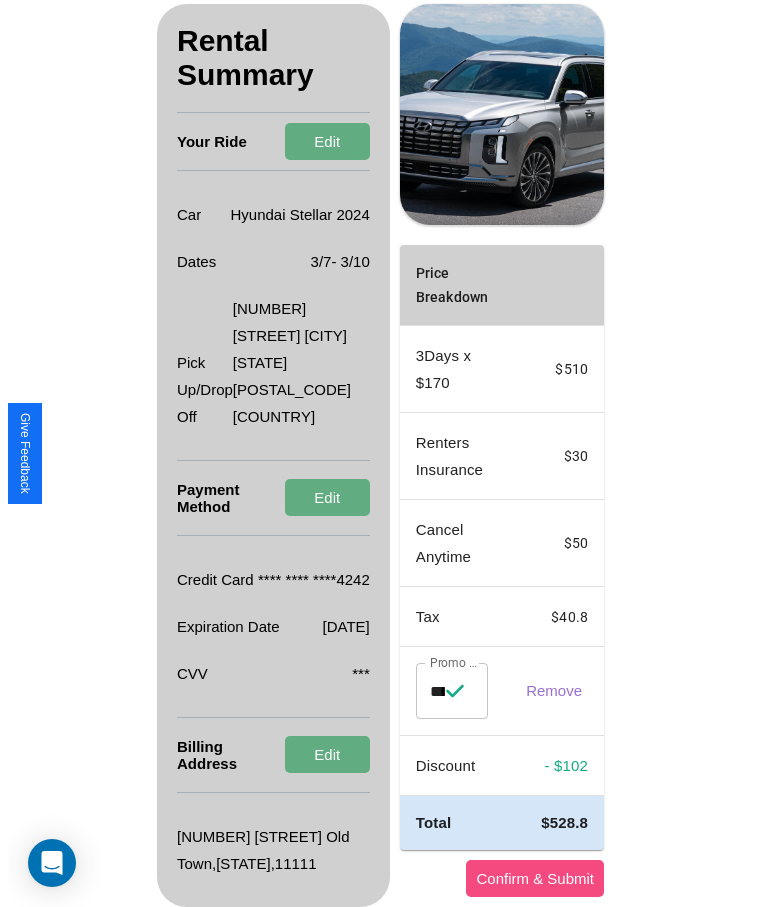 scroll, scrollTop: 0, scrollLeft: 0, axis: both 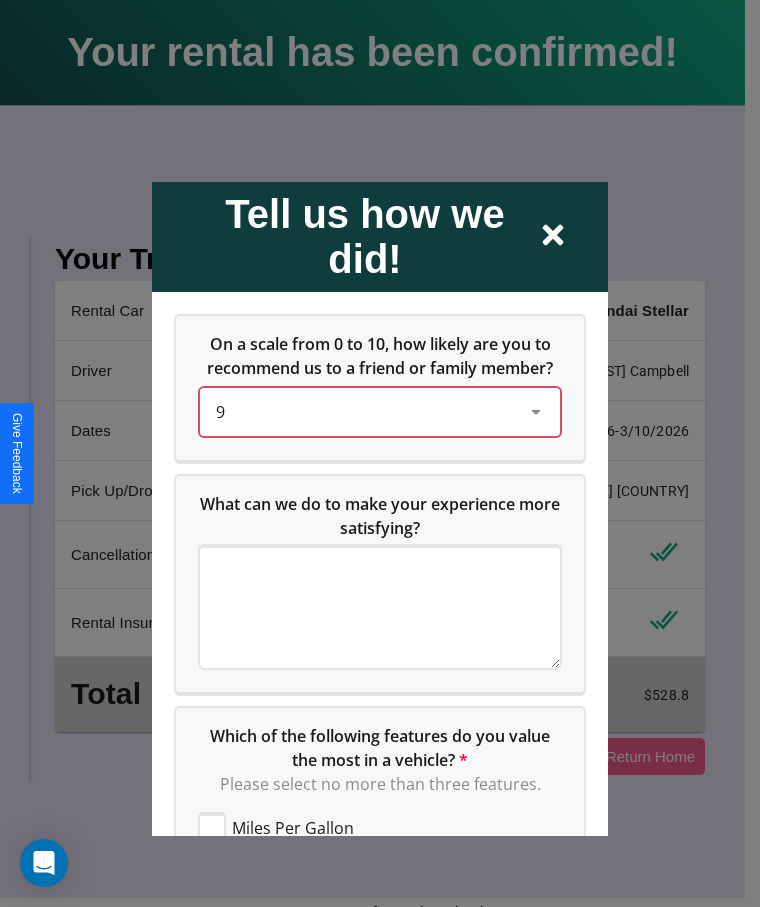 click on "9" at bounding box center (364, 411) 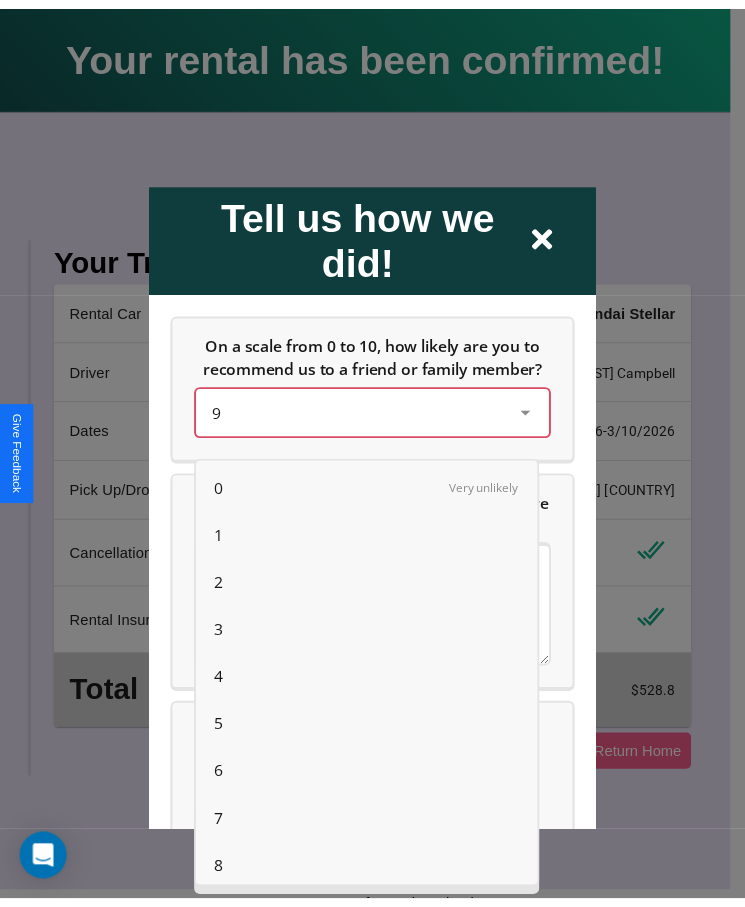 scroll, scrollTop: 56, scrollLeft: 0, axis: vertical 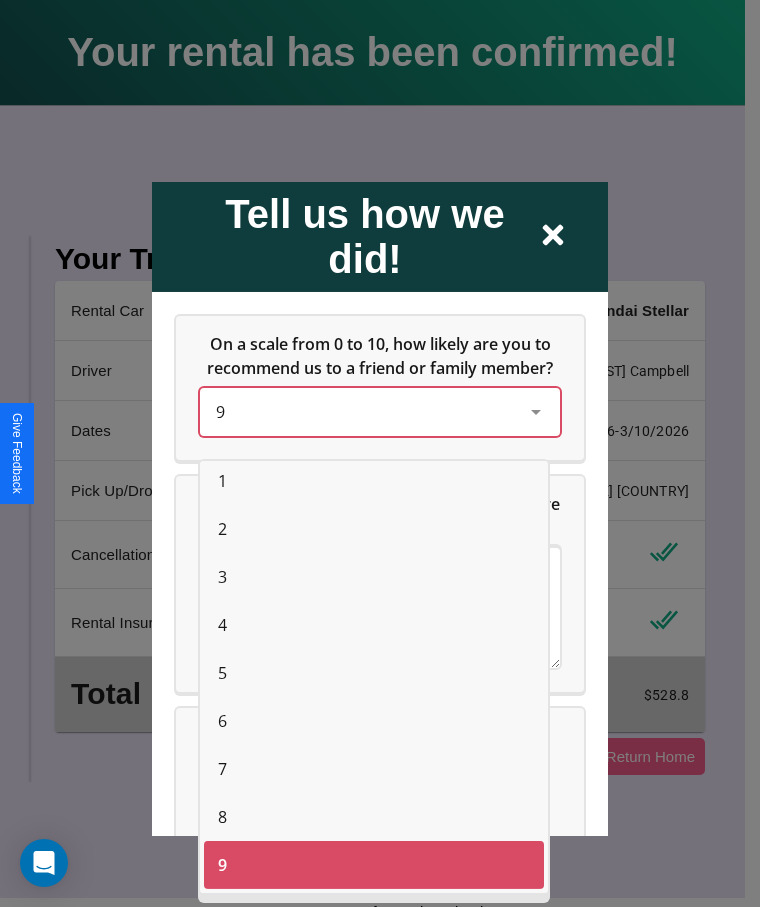 click on "8" at bounding box center [222, 817] 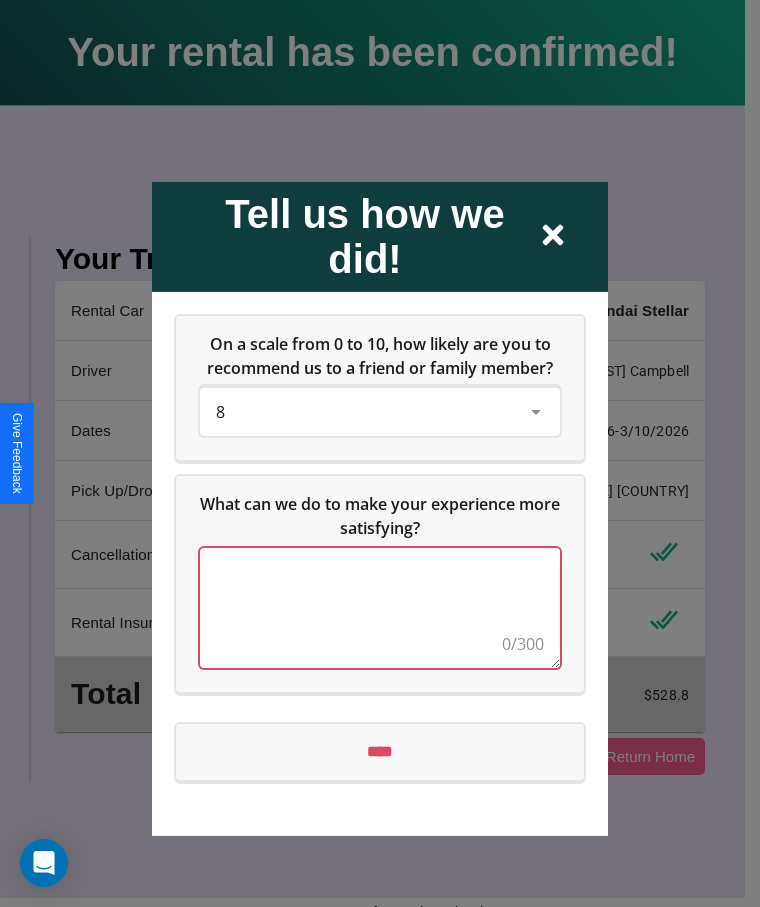 click at bounding box center [380, 607] 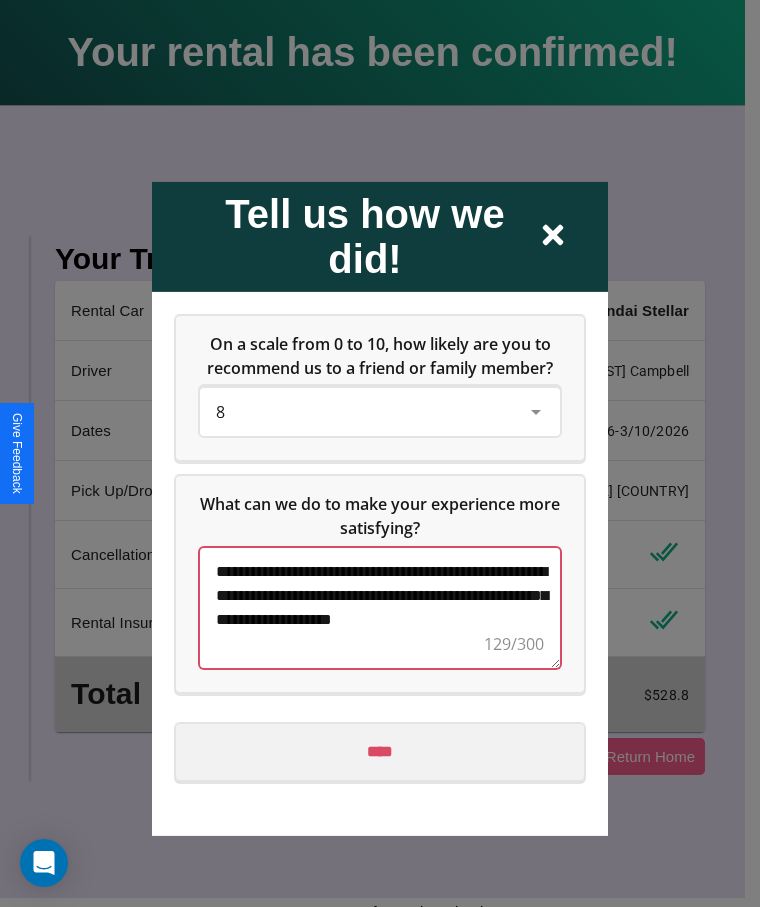type on "**********" 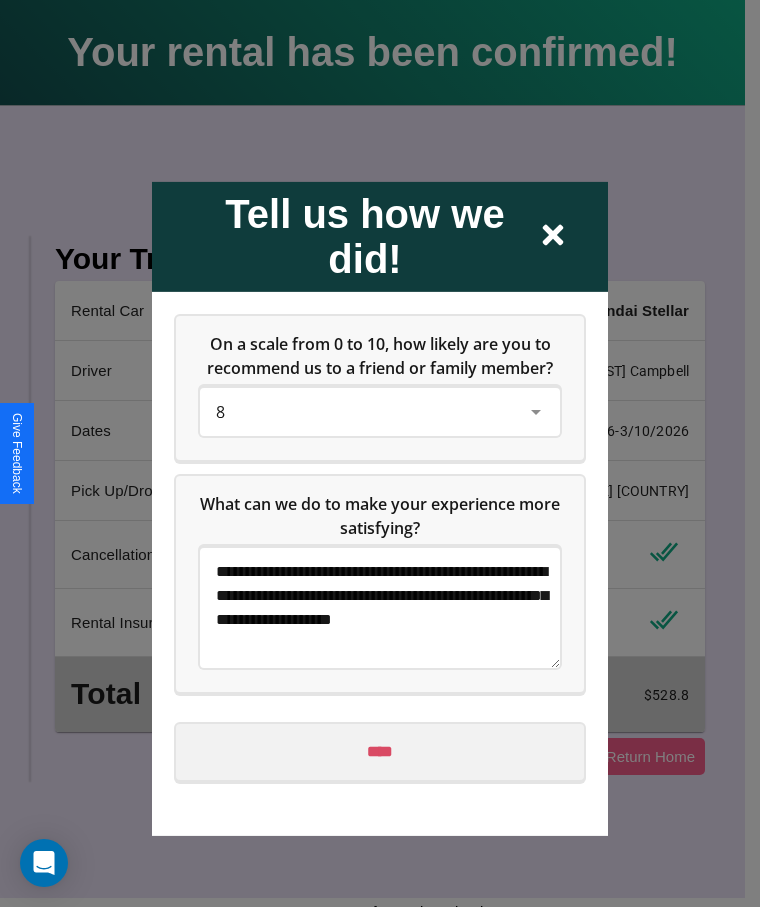 click on "****" at bounding box center (380, 751) 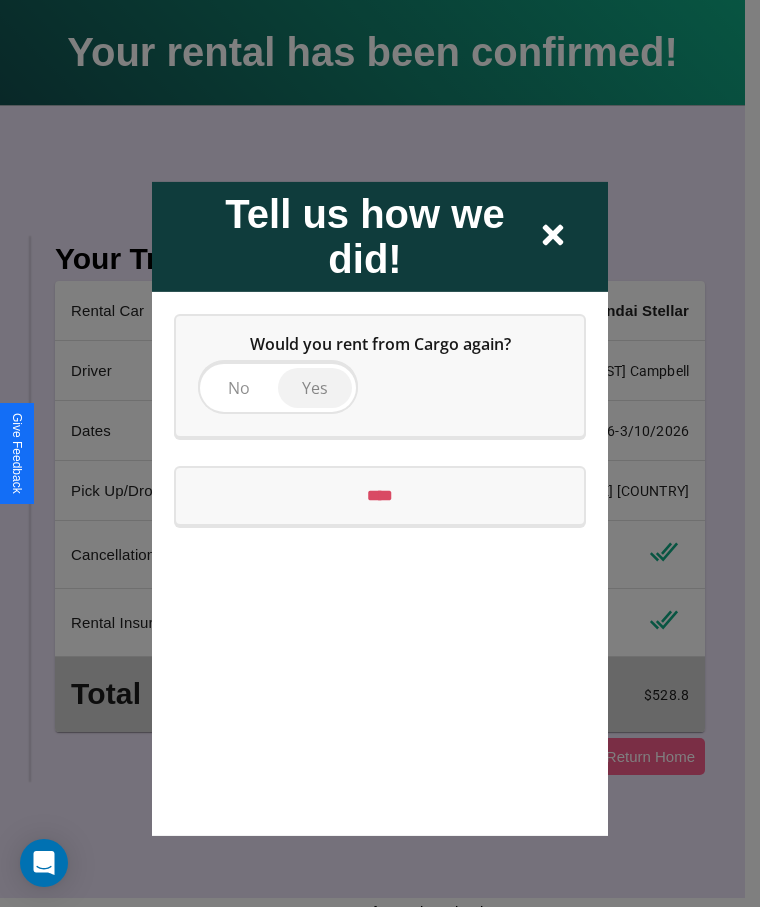click on "Yes" at bounding box center (315, 387) 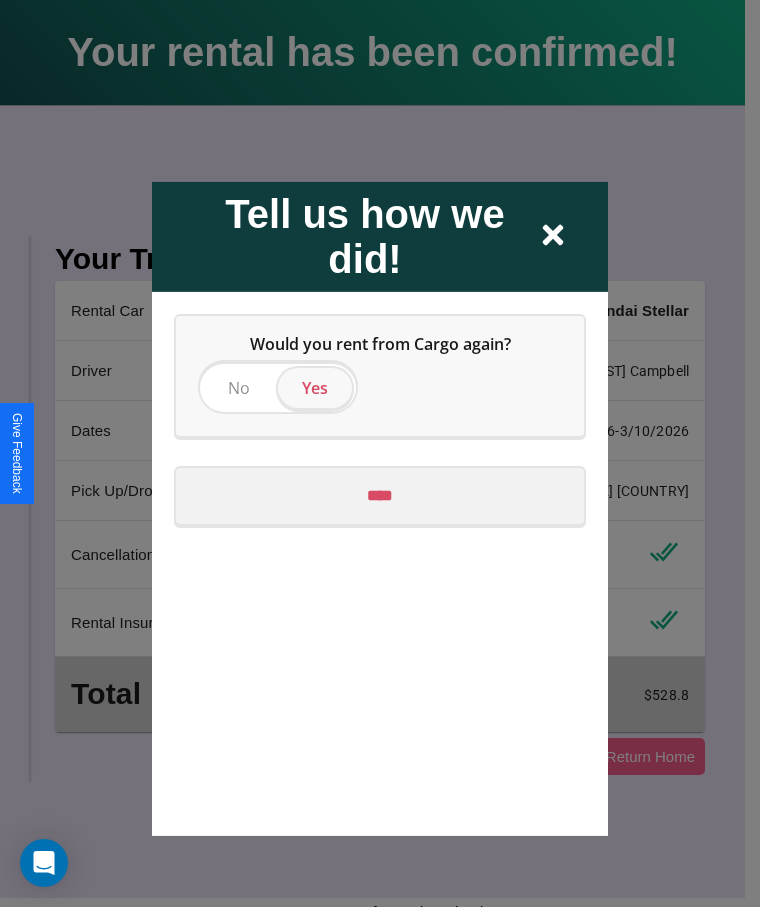 click on "****" at bounding box center (380, 495) 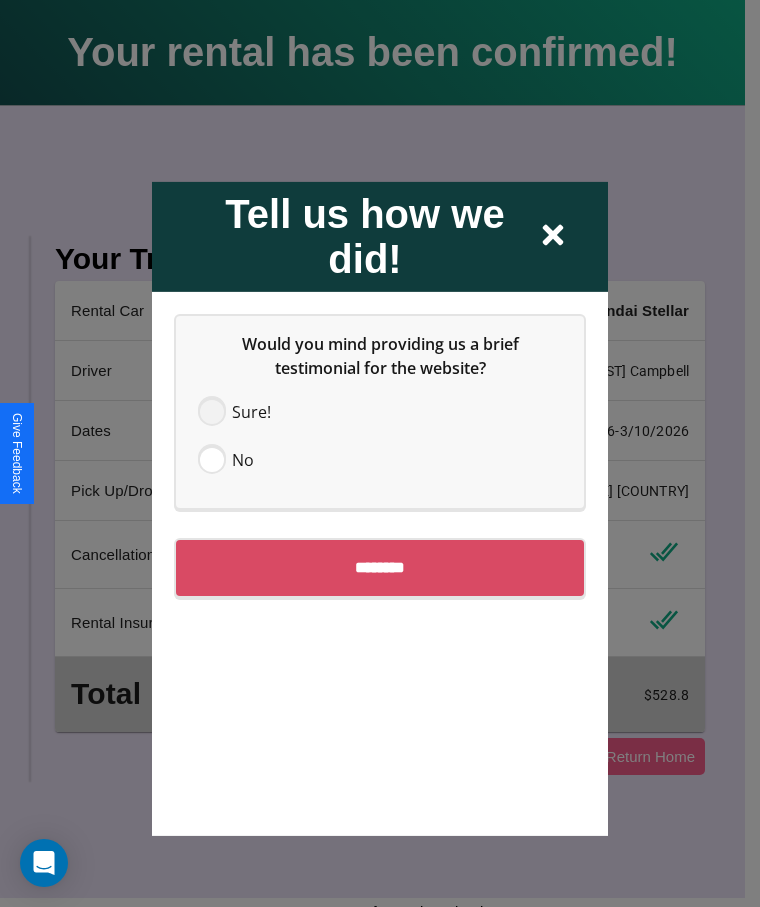click at bounding box center (212, 411) 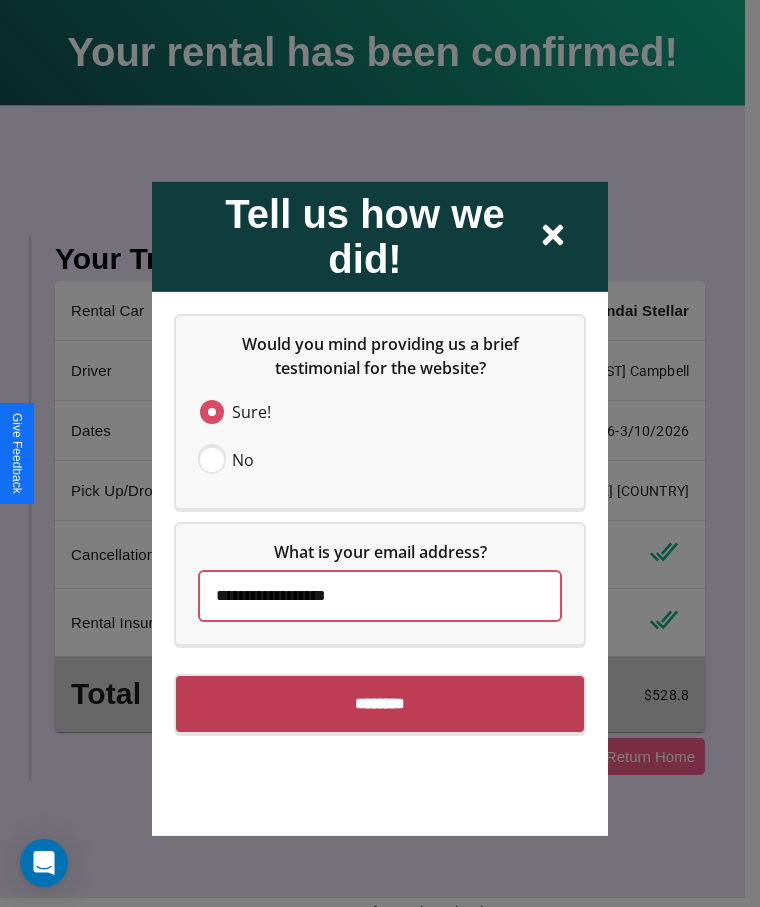 type on "**********" 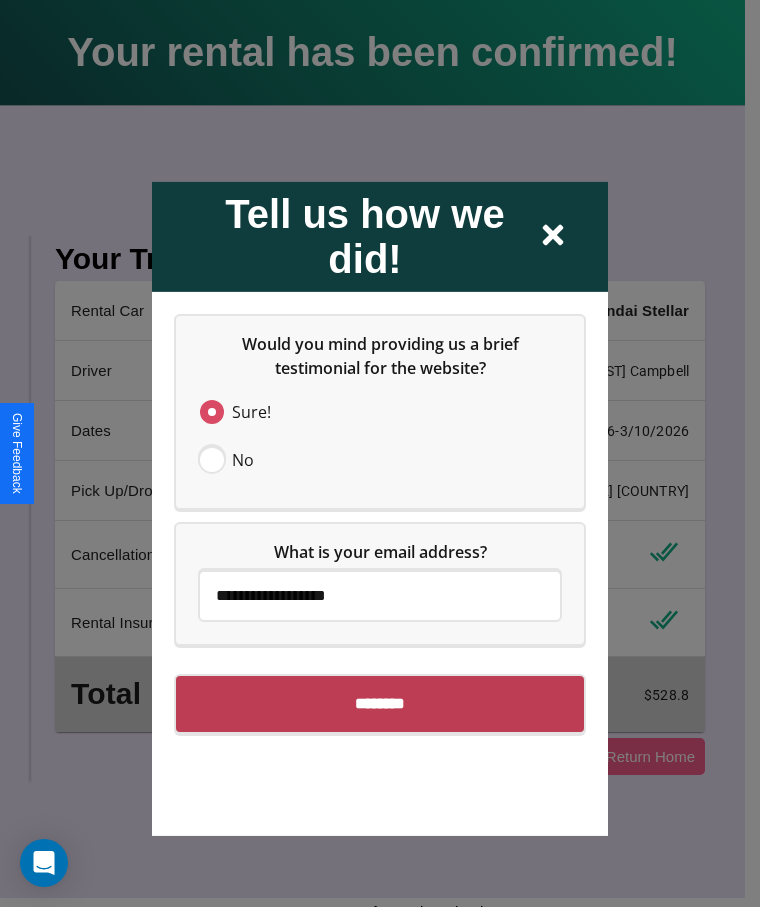 click on "********" at bounding box center (380, 703) 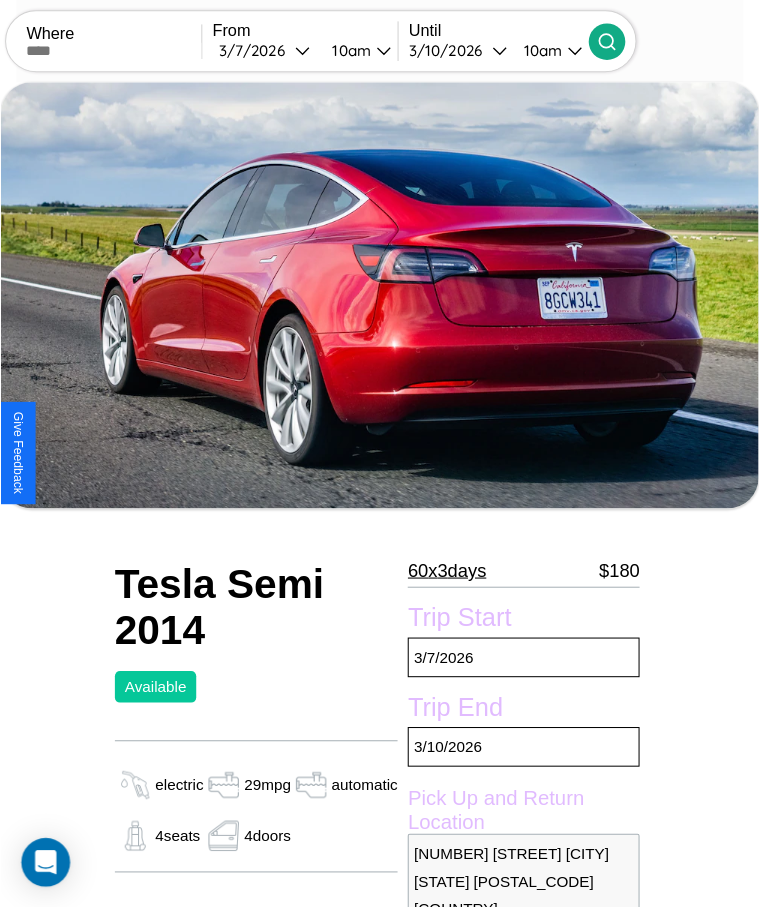 scroll, scrollTop: 201, scrollLeft: 0, axis: vertical 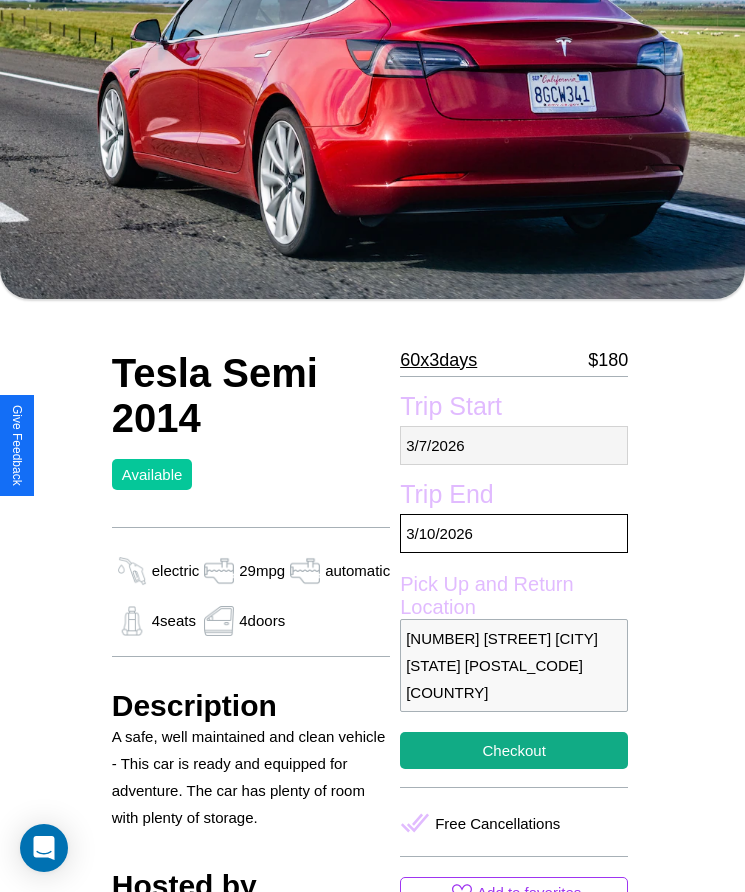 click on "[DATE]" at bounding box center [514, 445] 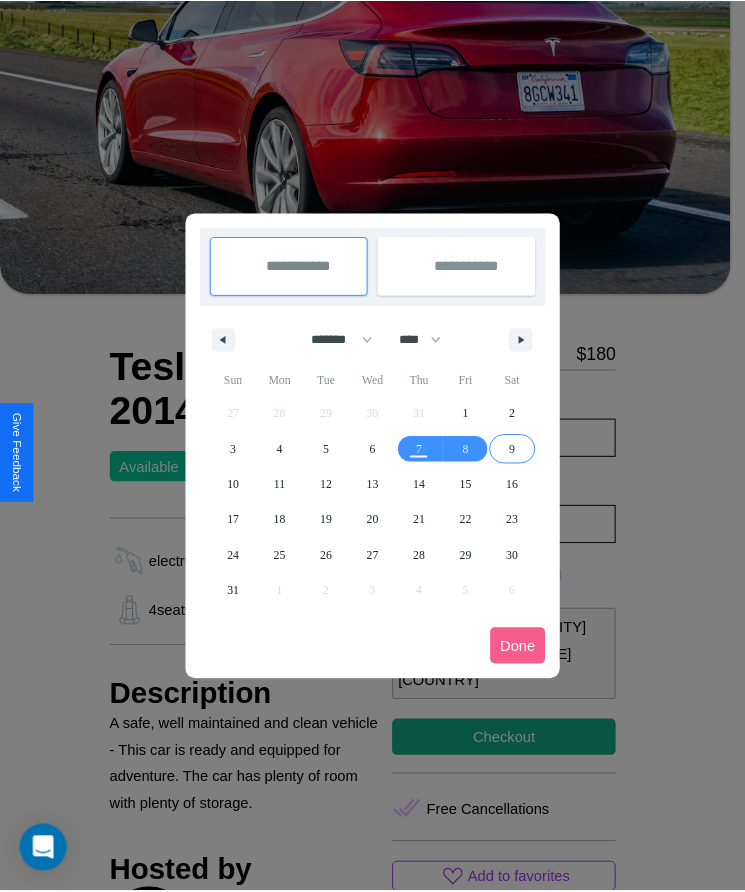 scroll, scrollTop: 0, scrollLeft: 0, axis: both 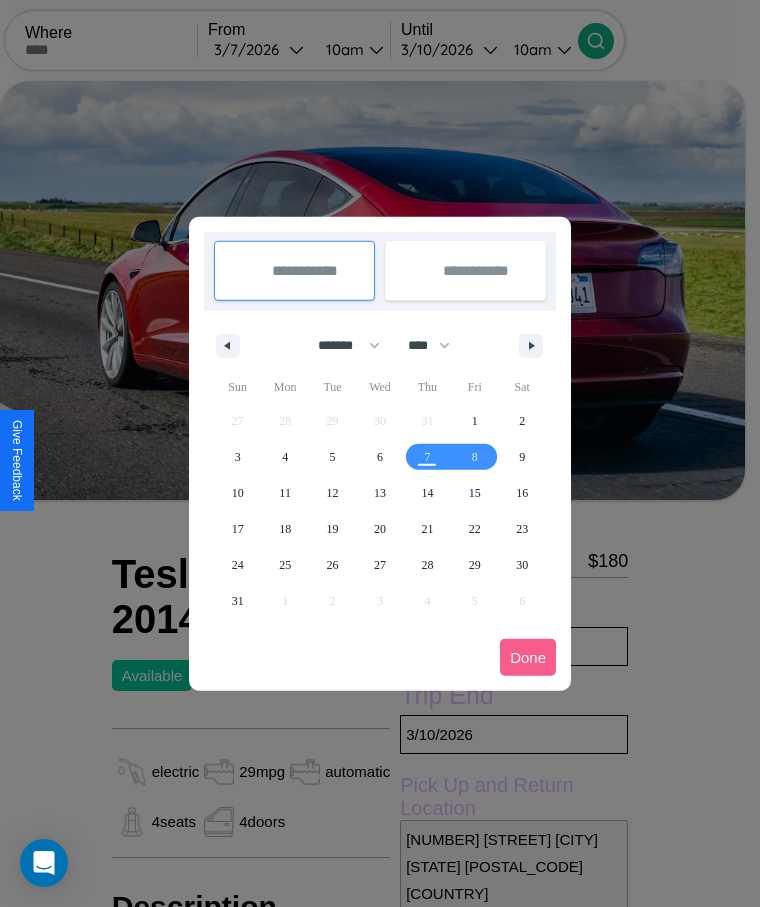 click at bounding box center [380, 453] 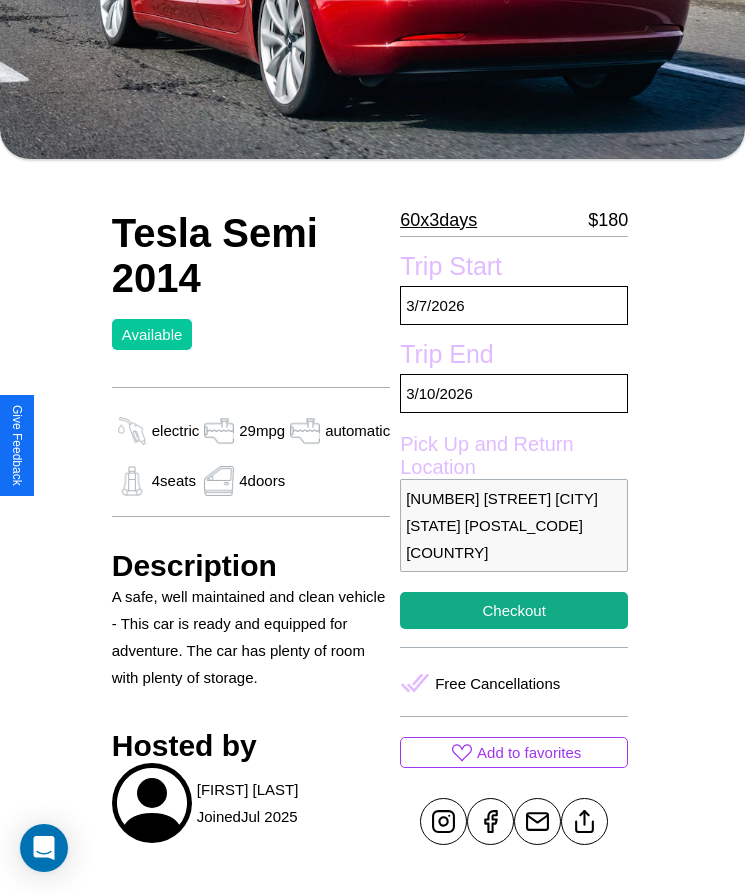 scroll, scrollTop: 717, scrollLeft: 0, axis: vertical 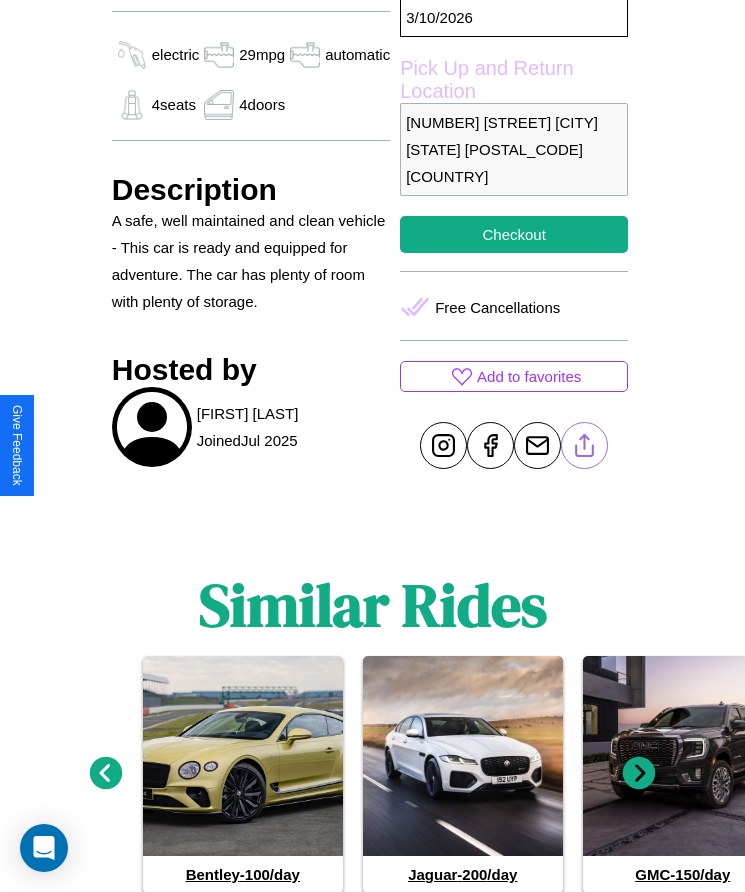 click 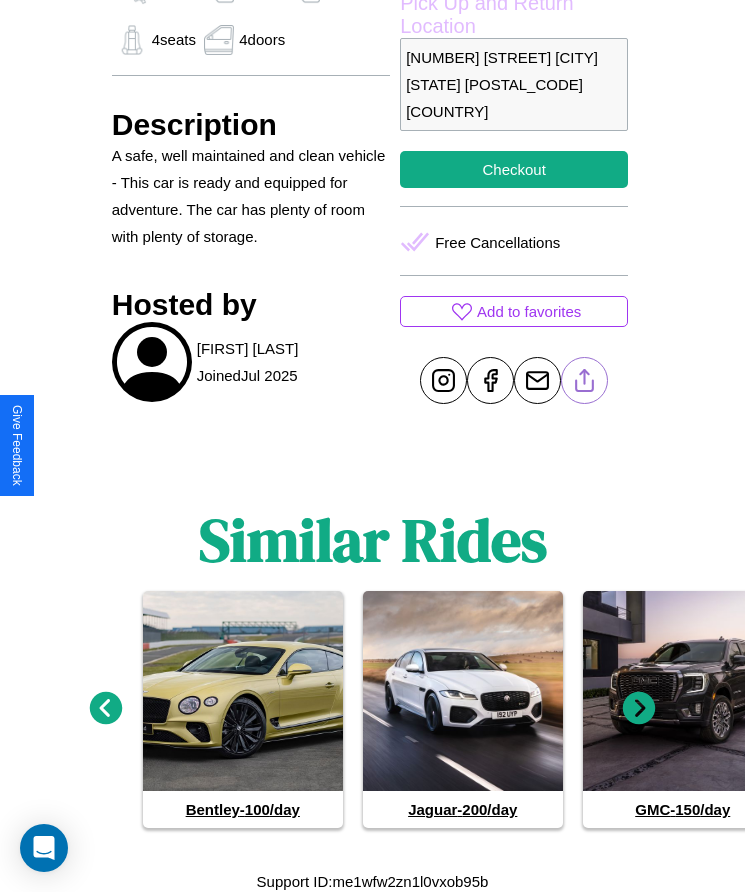 scroll, scrollTop: 785, scrollLeft: 0, axis: vertical 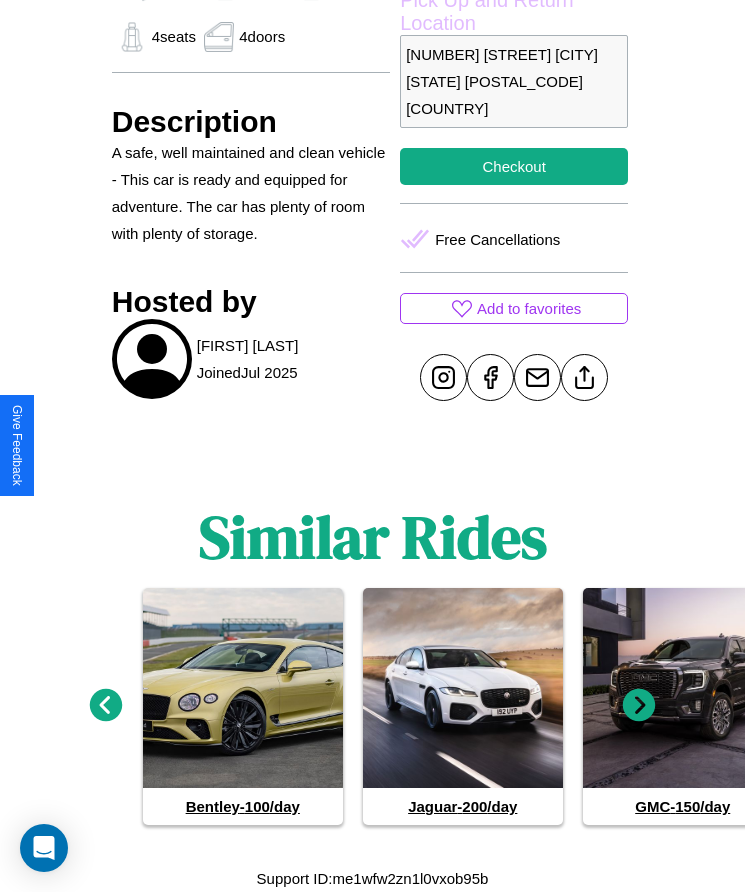 click 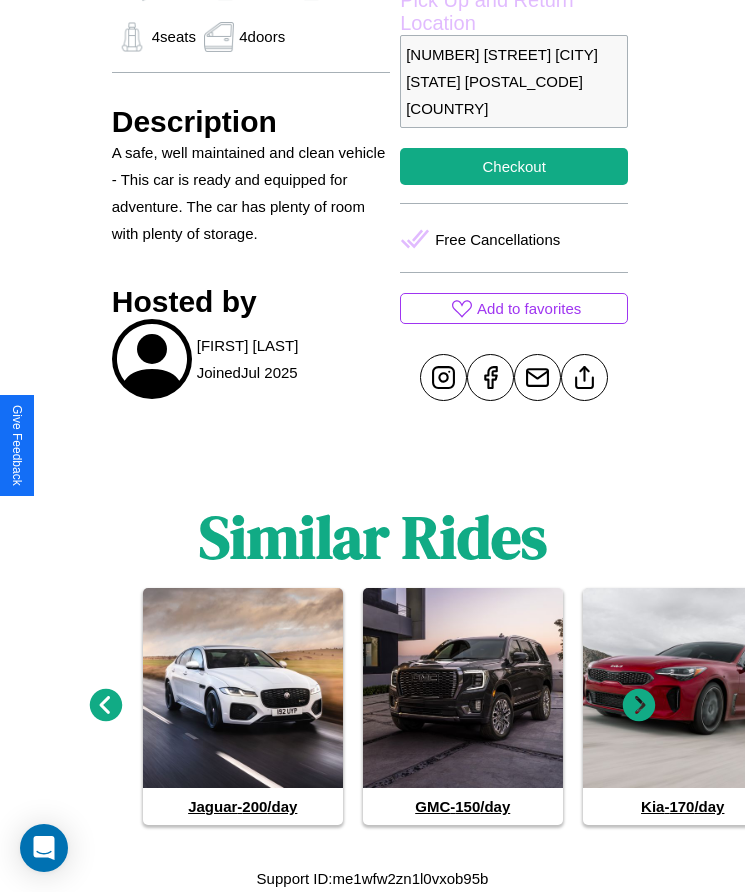 click 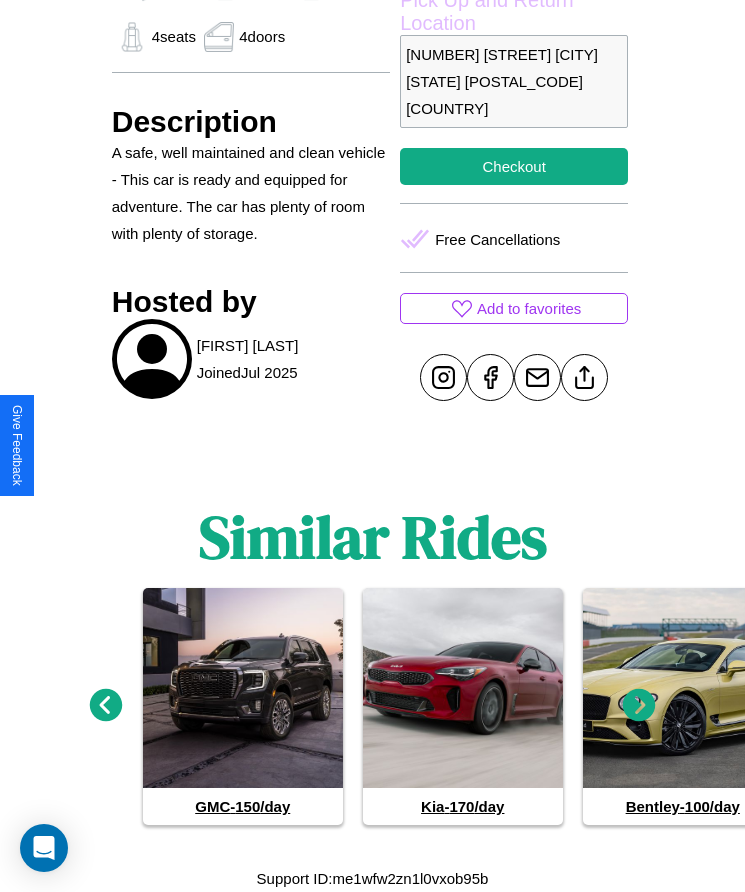 click 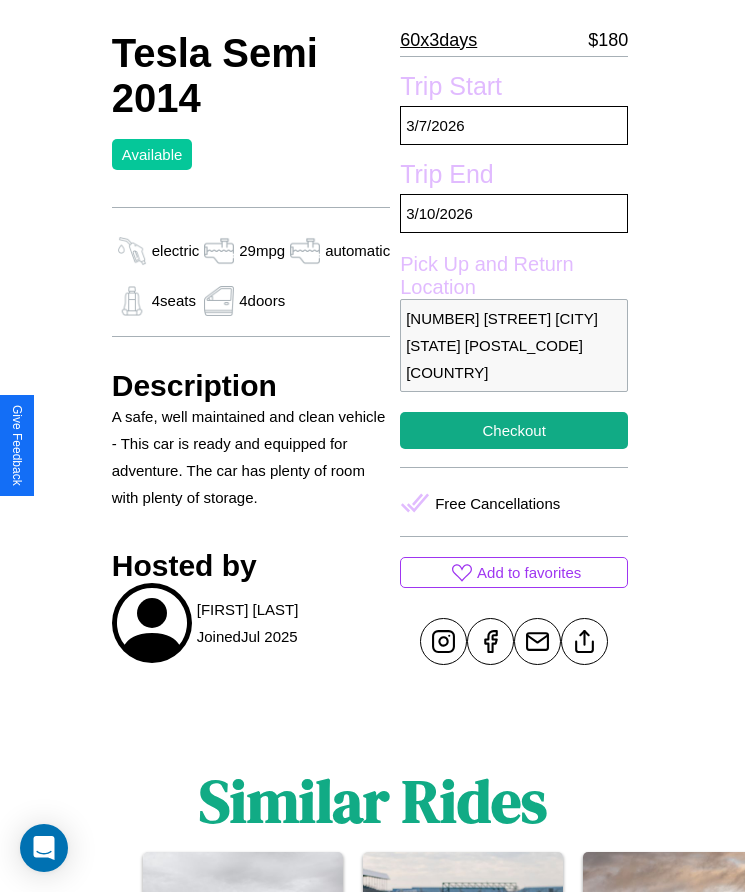 scroll, scrollTop: 506, scrollLeft: 0, axis: vertical 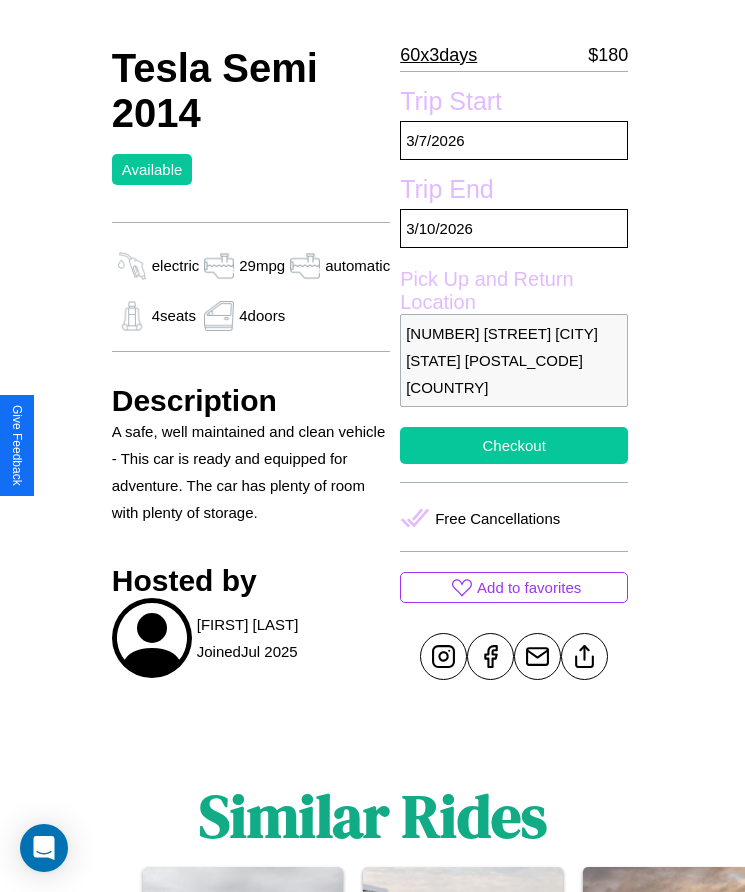 click on "Checkout" at bounding box center (514, 445) 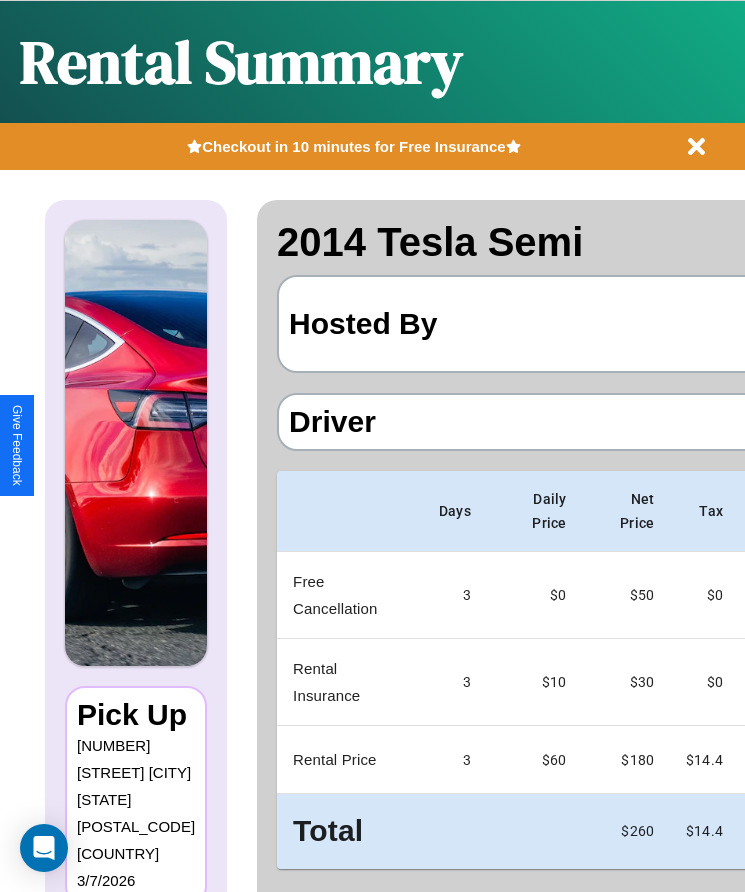 scroll, scrollTop: 0, scrollLeft: 118, axis: horizontal 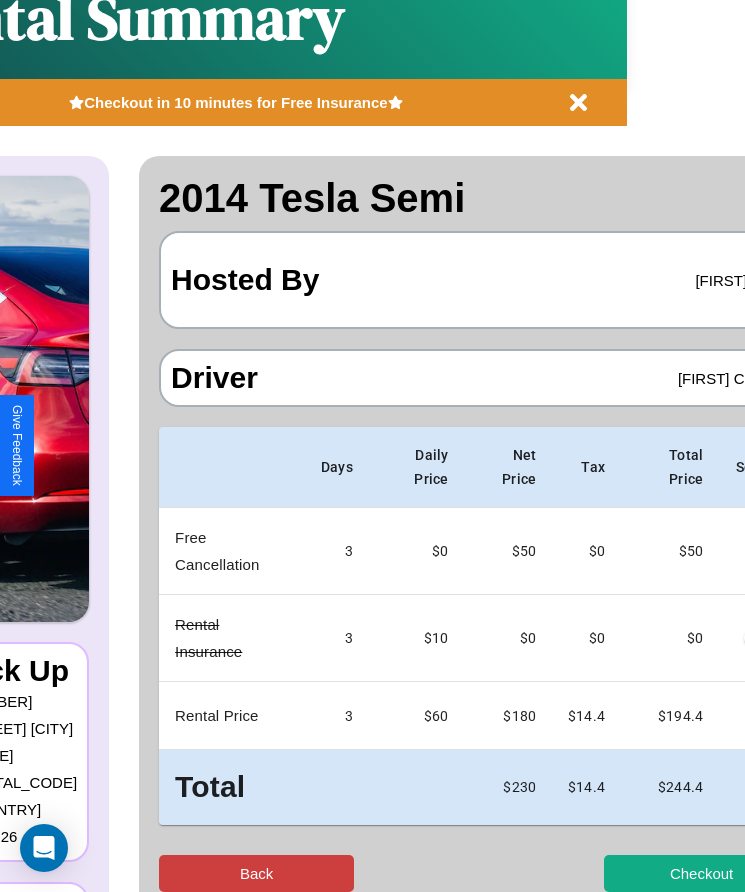 click on "Back" at bounding box center (256, 873) 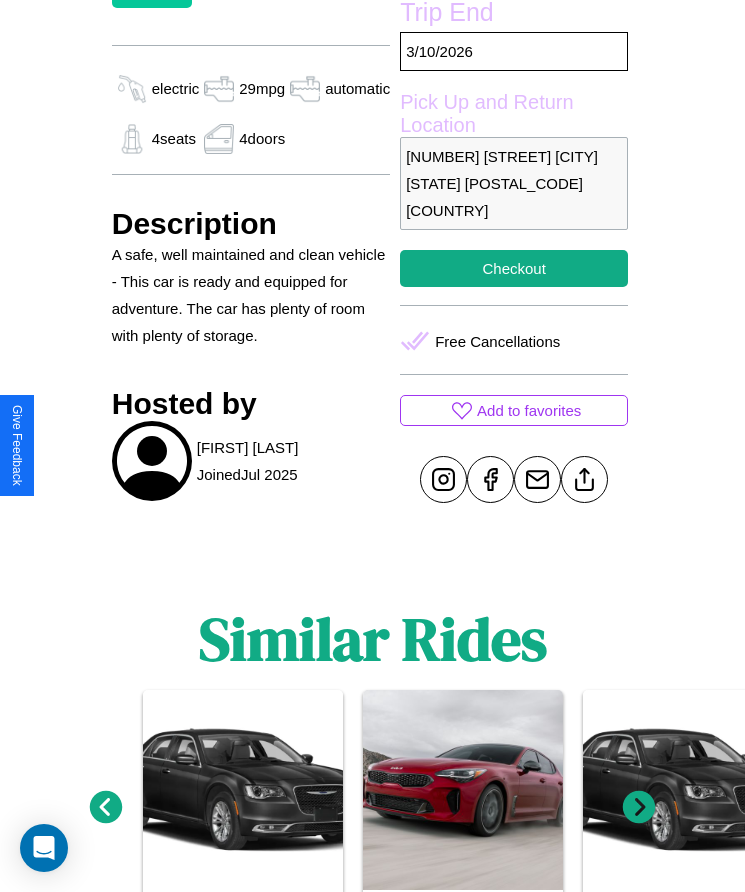 scroll, scrollTop: 785, scrollLeft: 0, axis: vertical 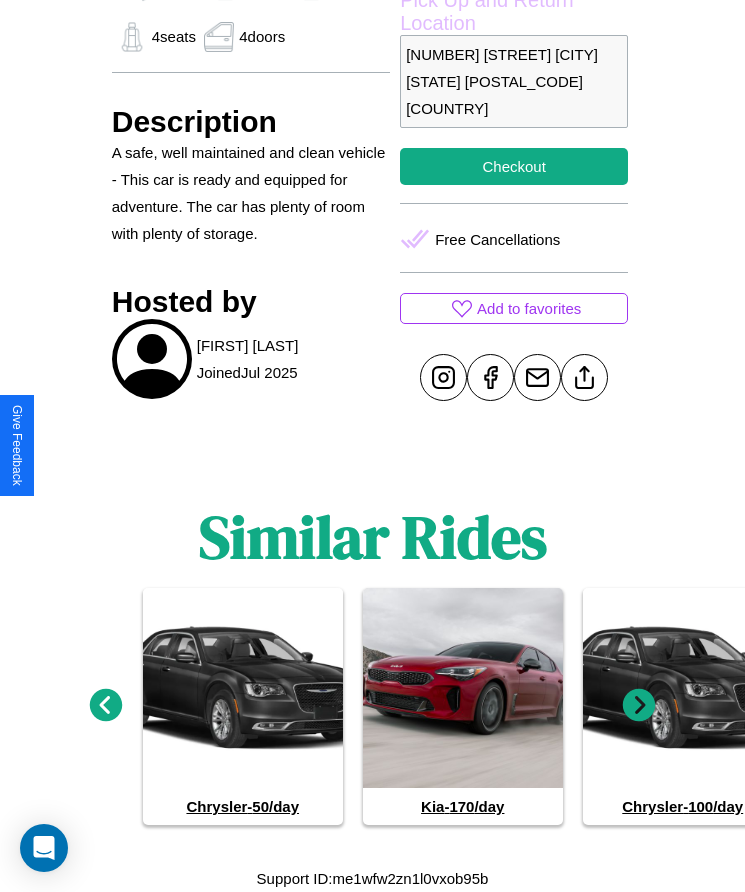 click 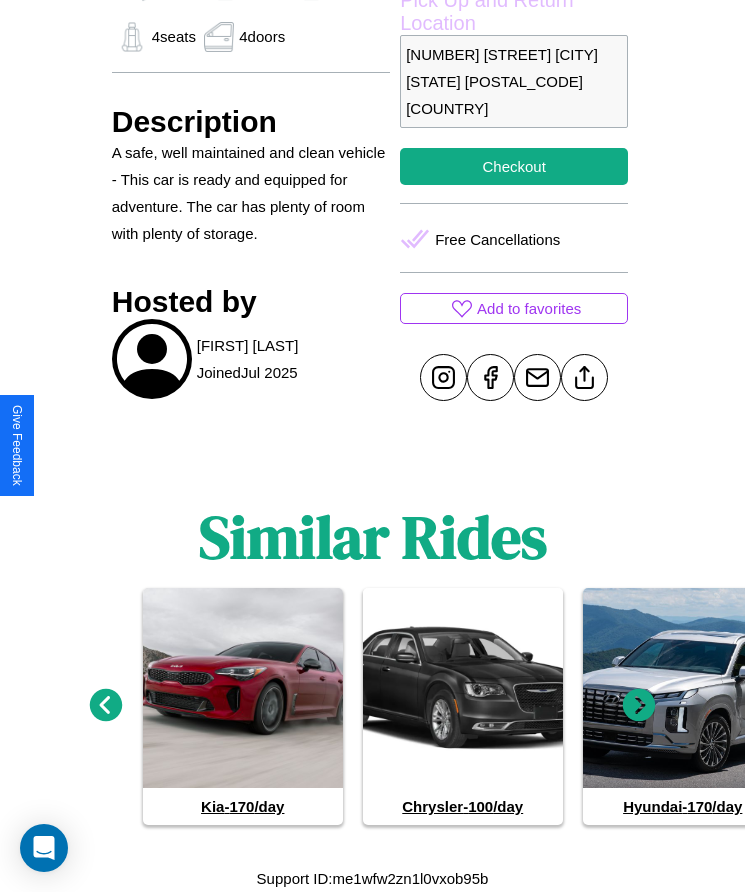 click 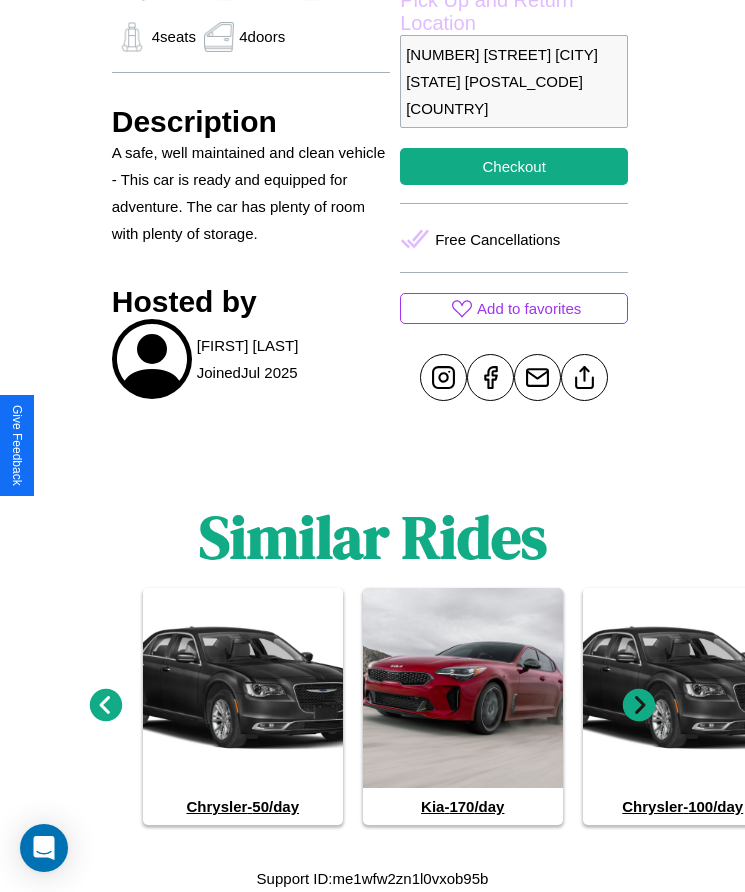 click 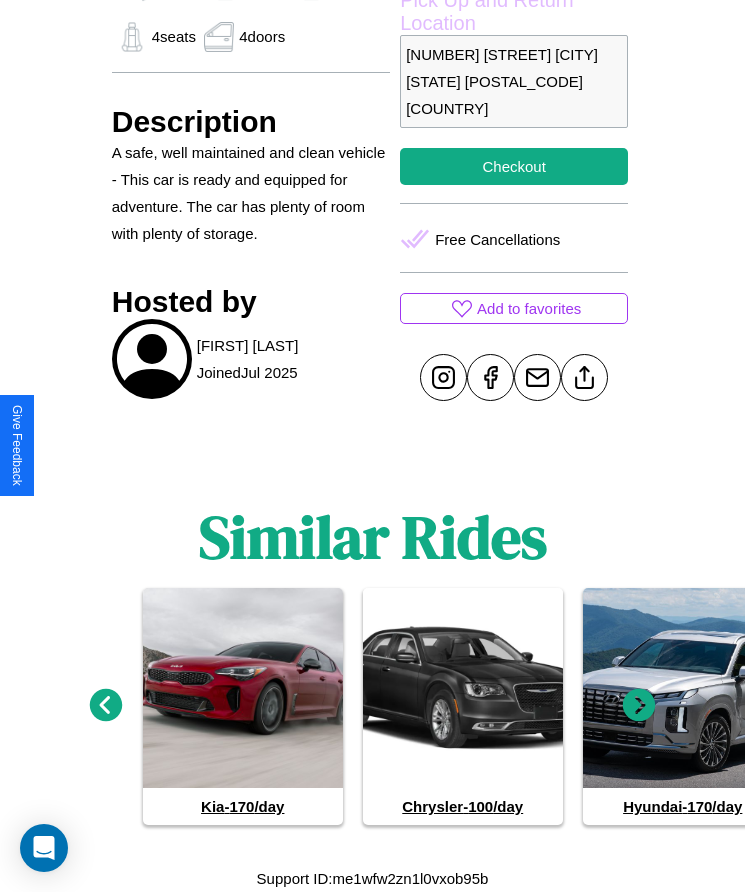 click 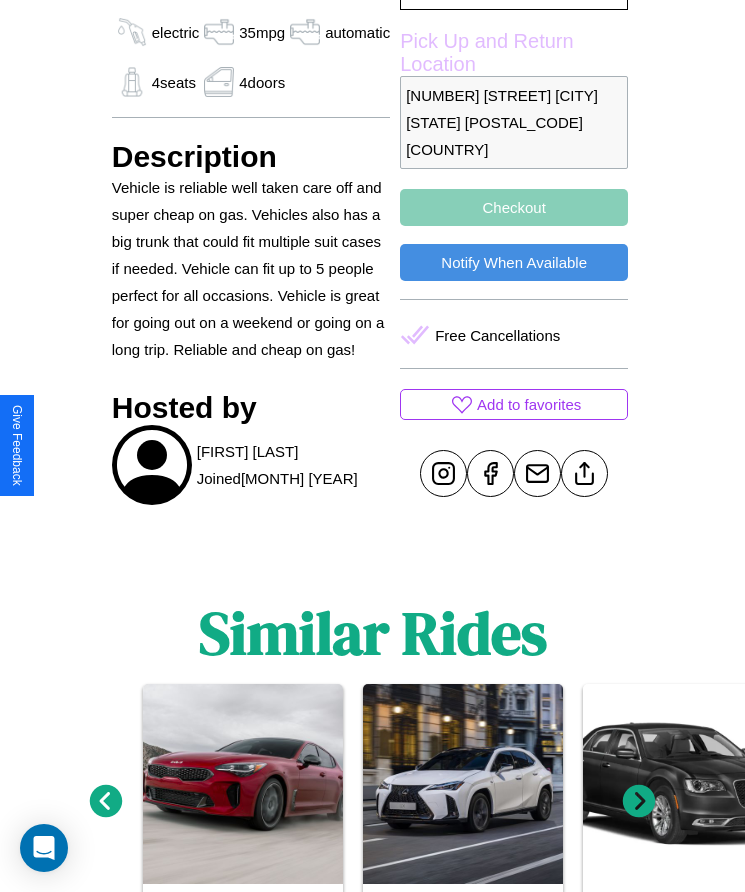 scroll, scrollTop: 700, scrollLeft: 0, axis: vertical 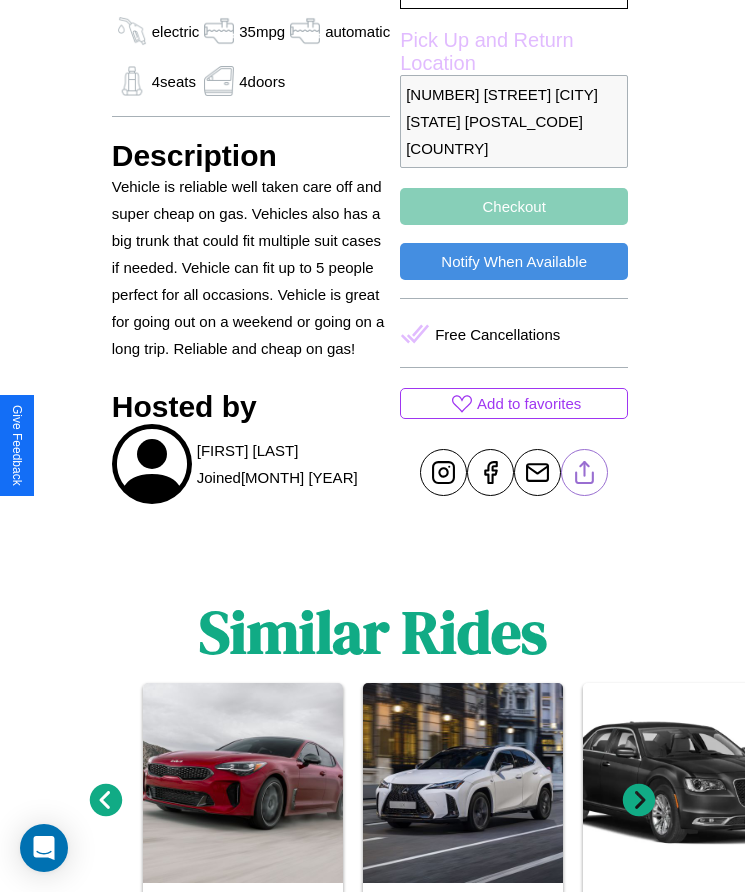 click 